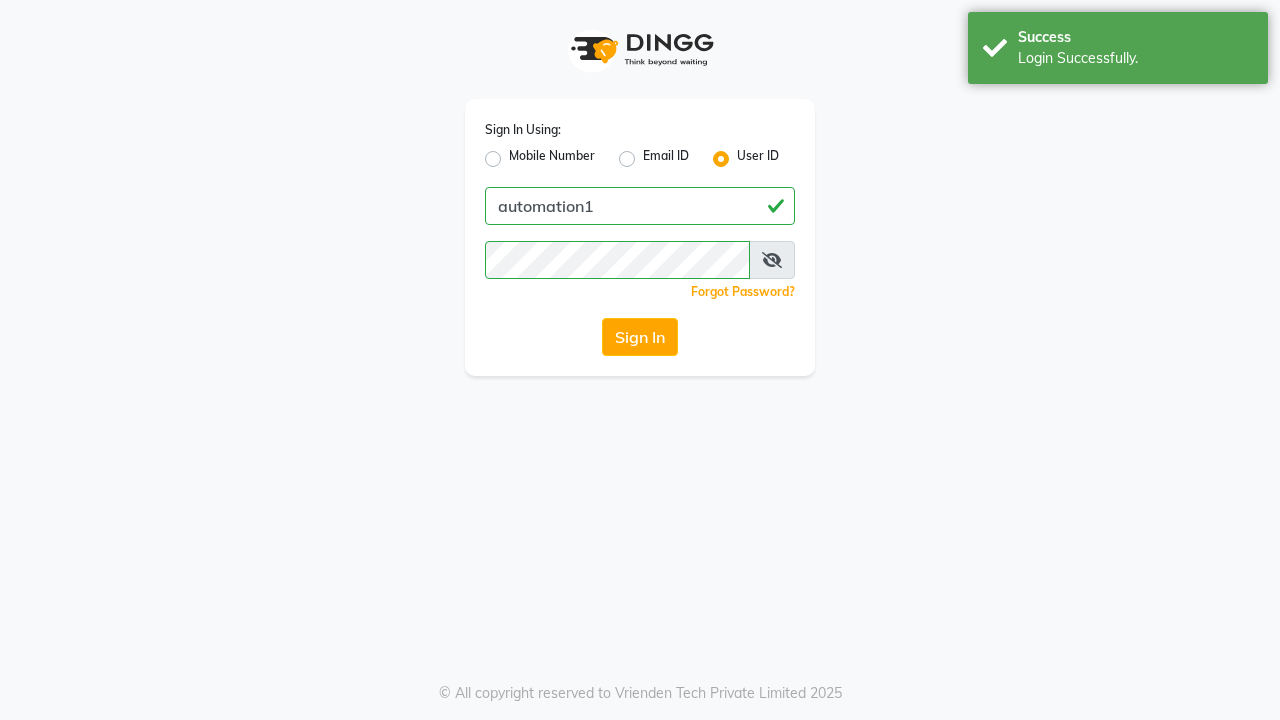 scroll, scrollTop: 0, scrollLeft: 0, axis: both 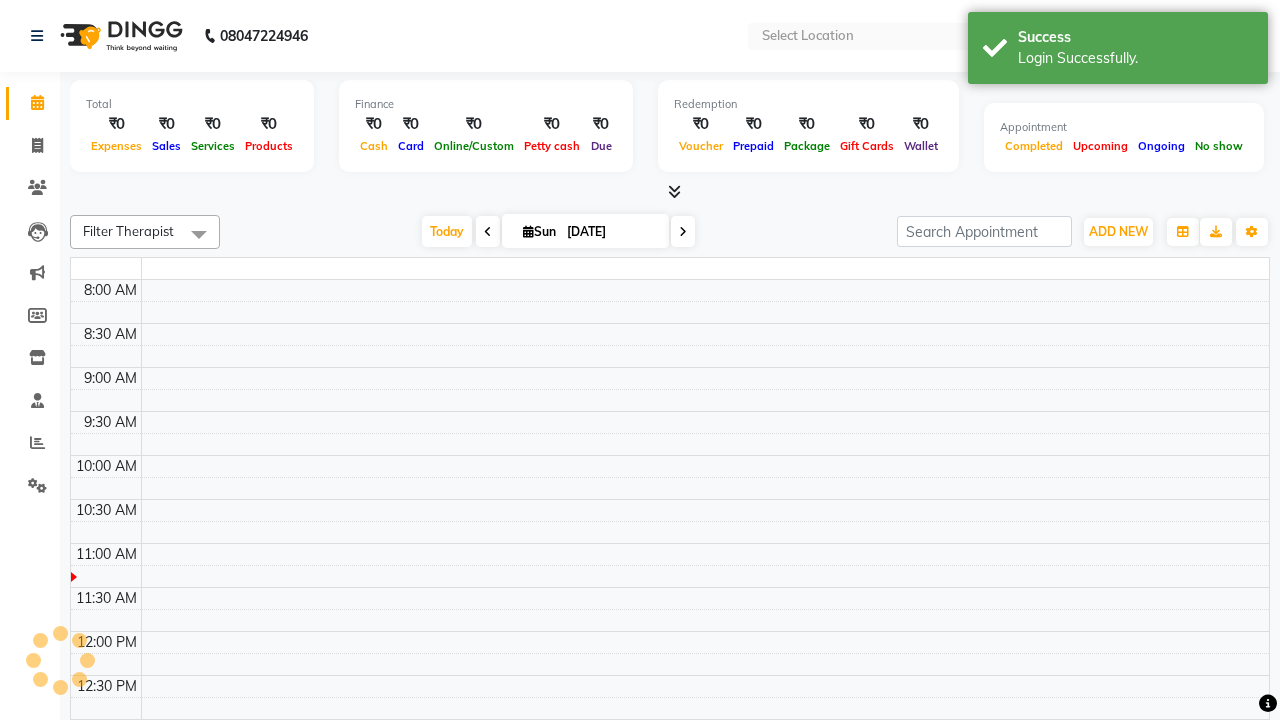 select on "en" 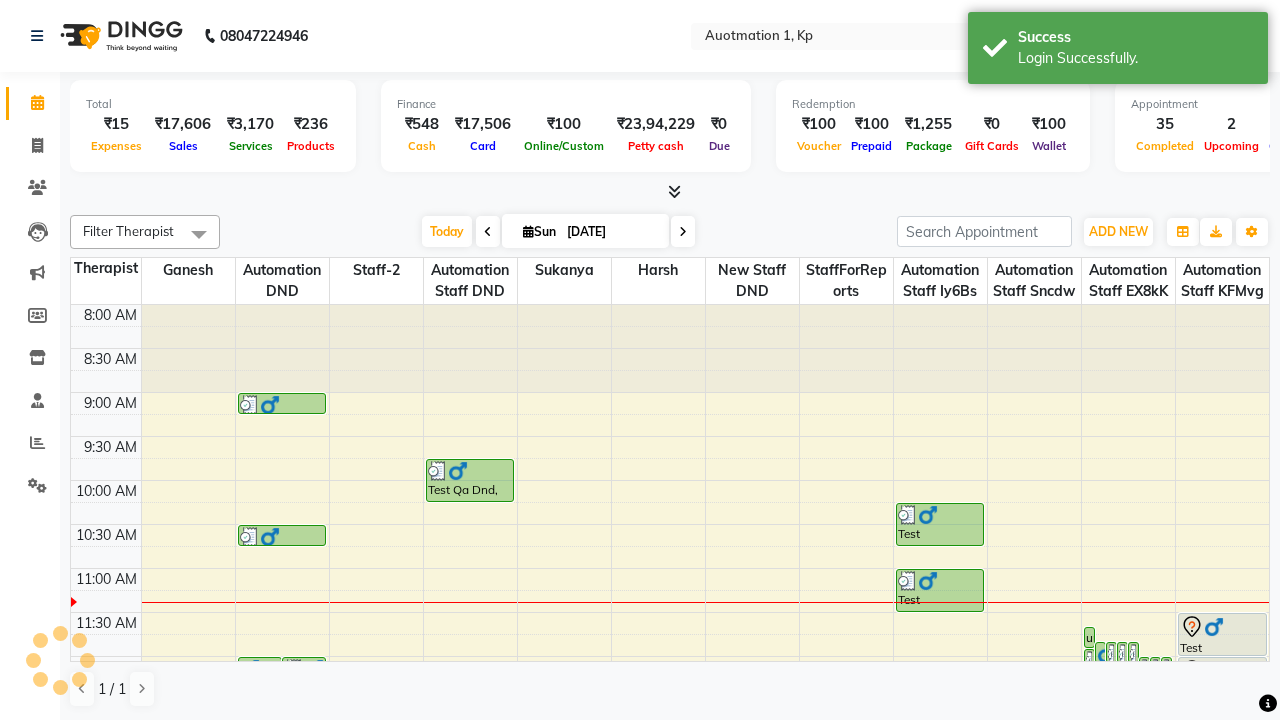 scroll, scrollTop: 0, scrollLeft: 0, axis: both 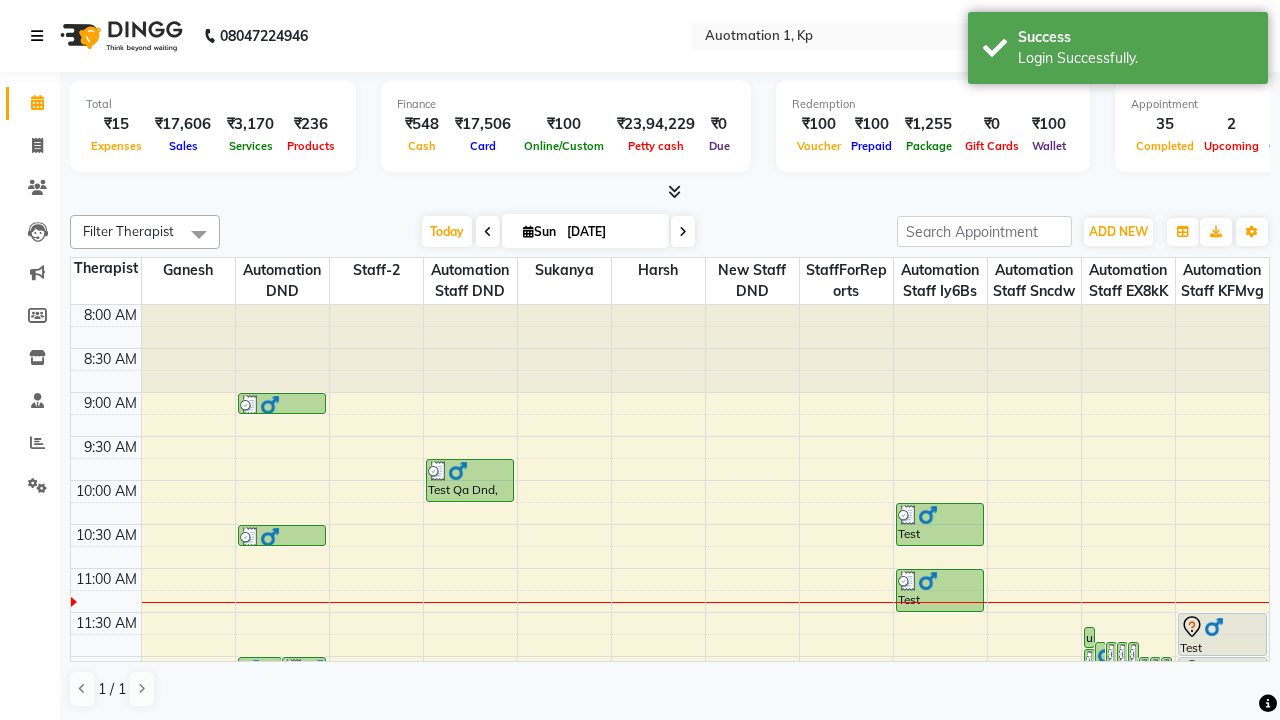 click at bounding box center (37, 36) 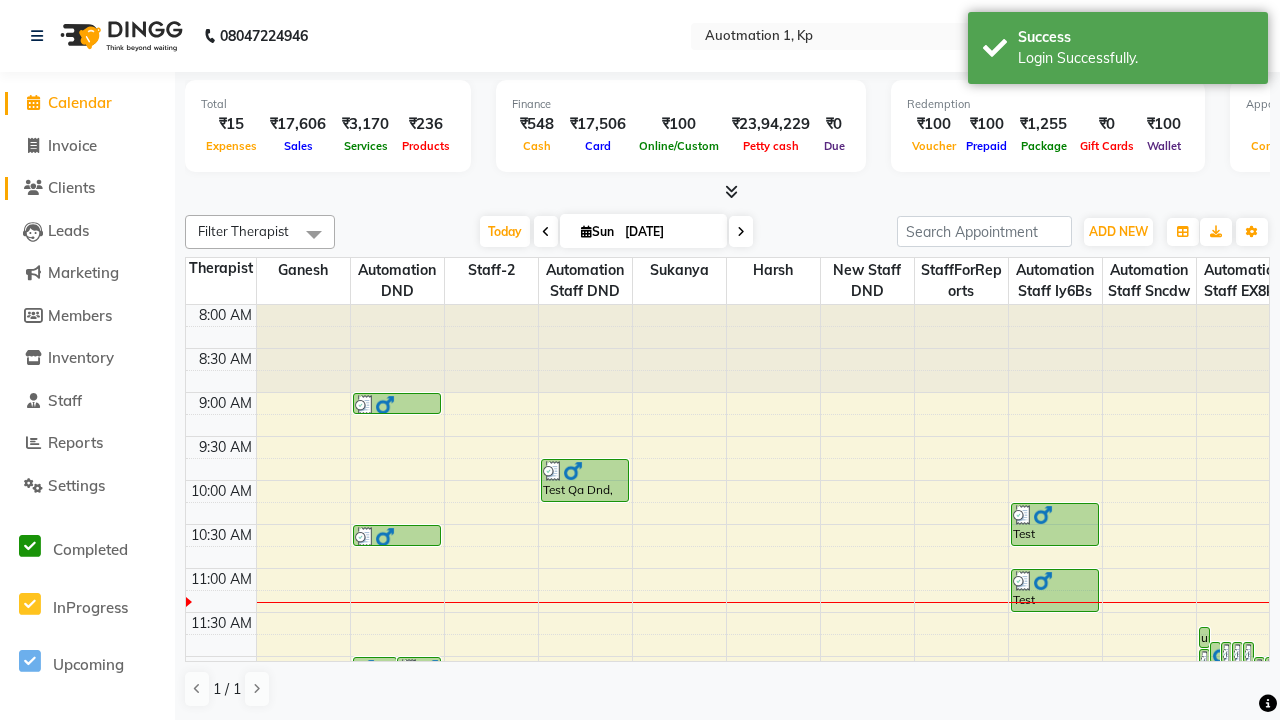 click on "Clients" 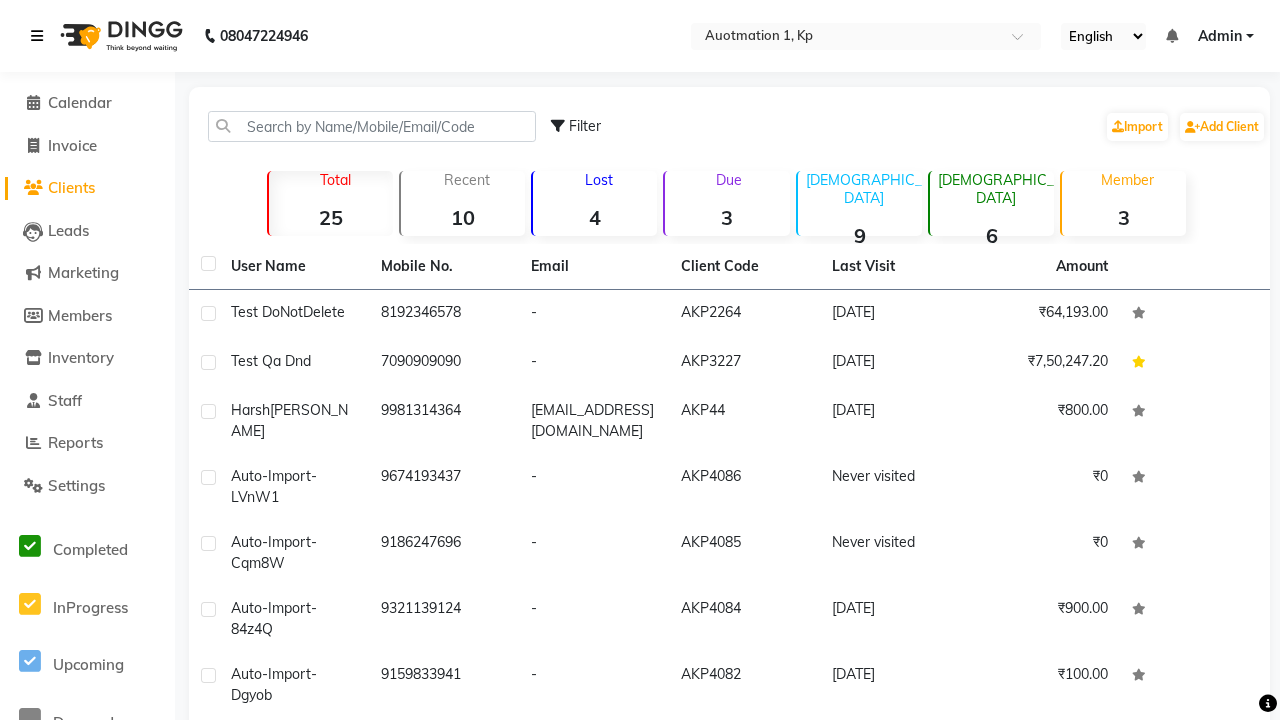 click at bounding box center [37, 36] 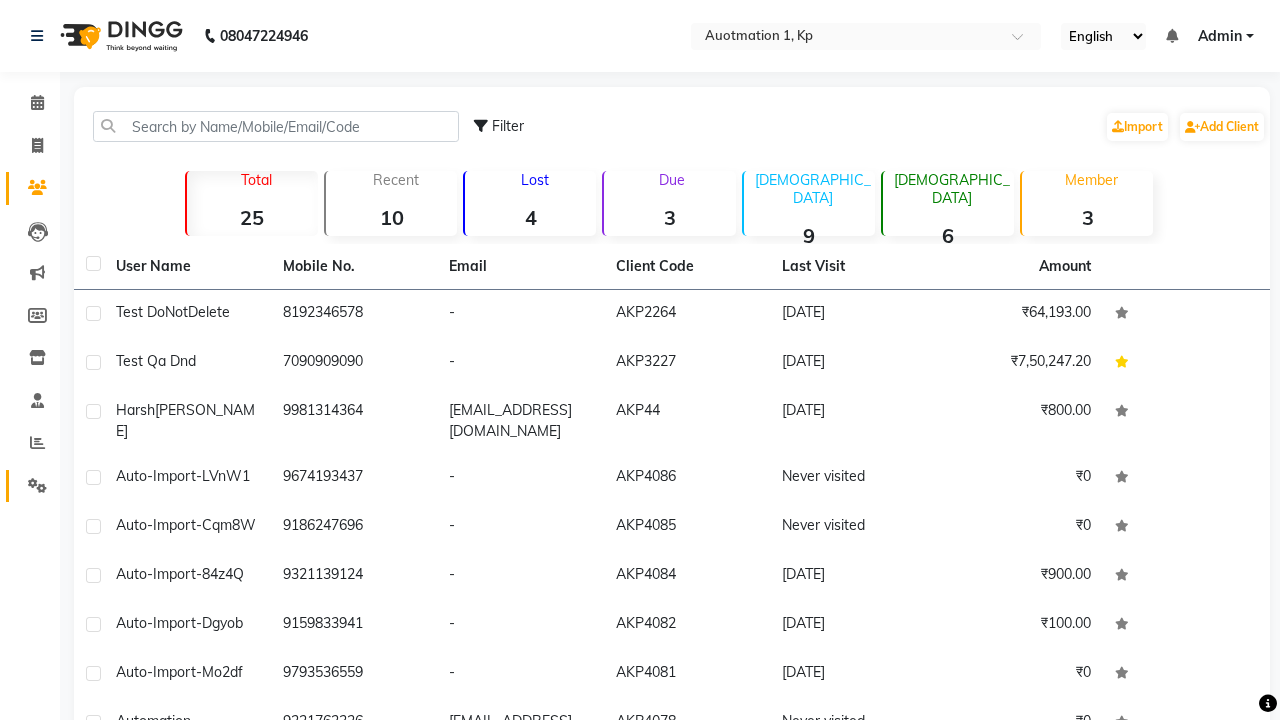 click 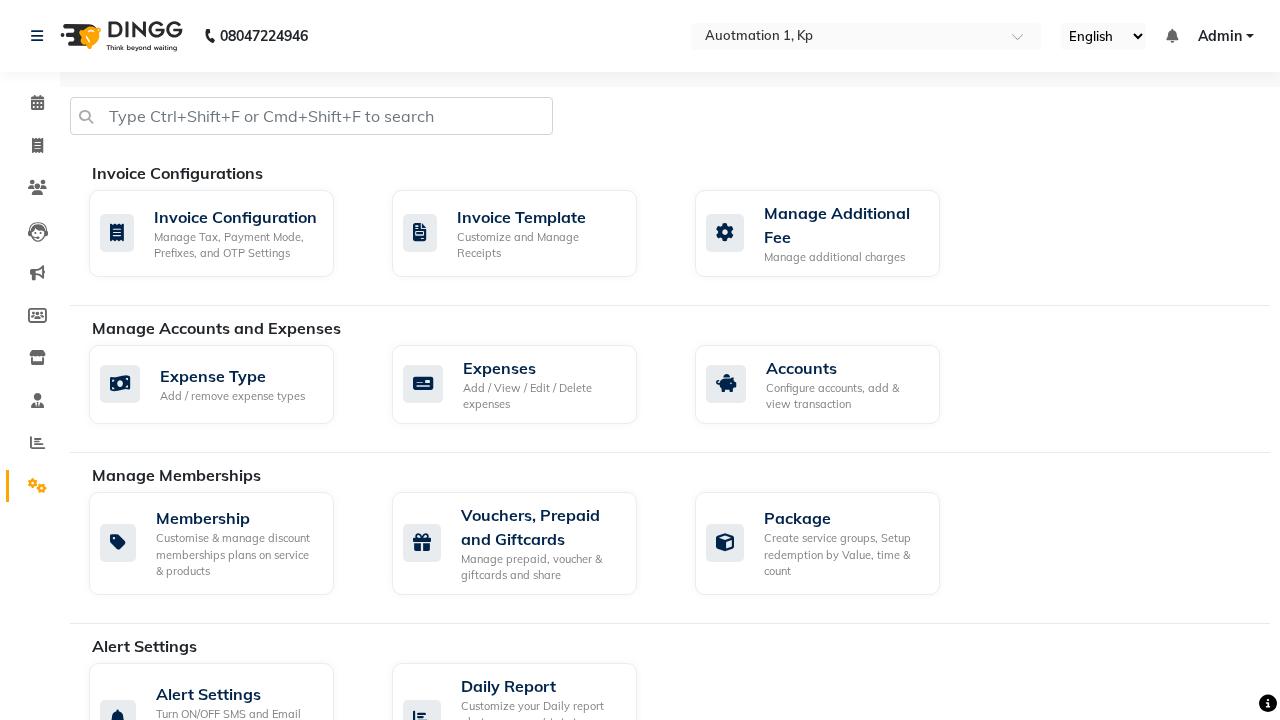 click on "Manage reset opening cash, change password." 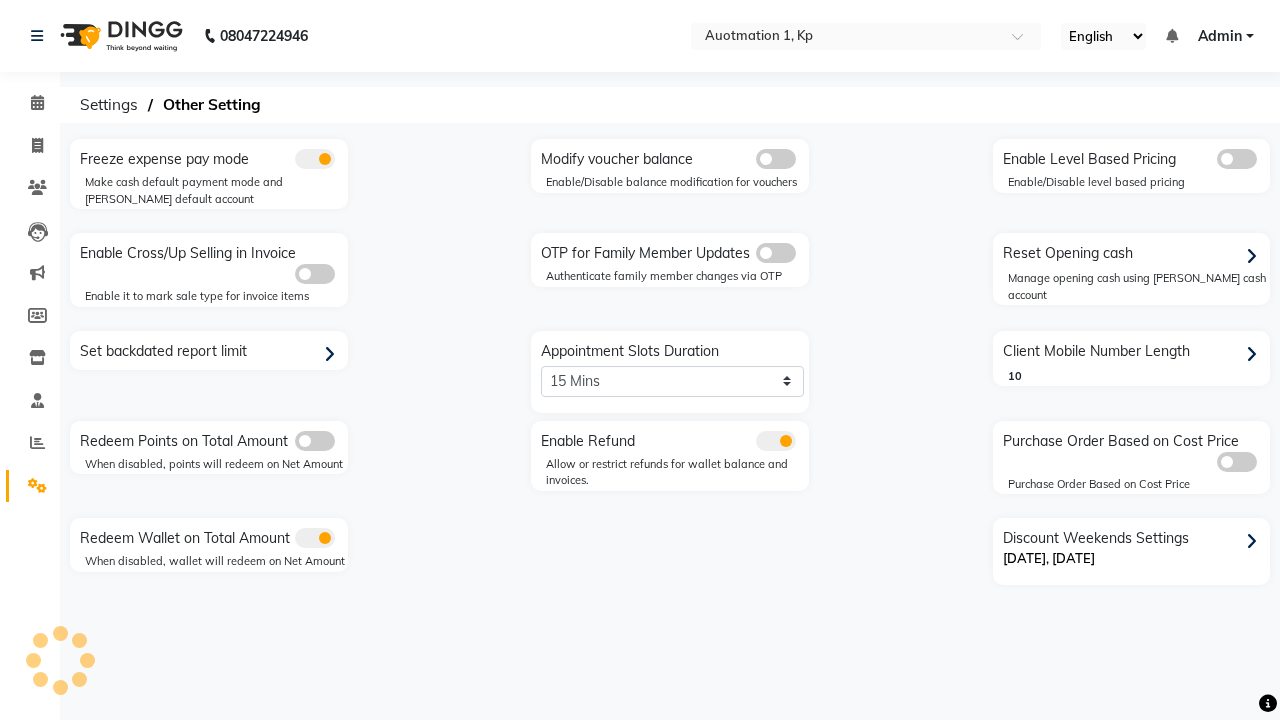 click 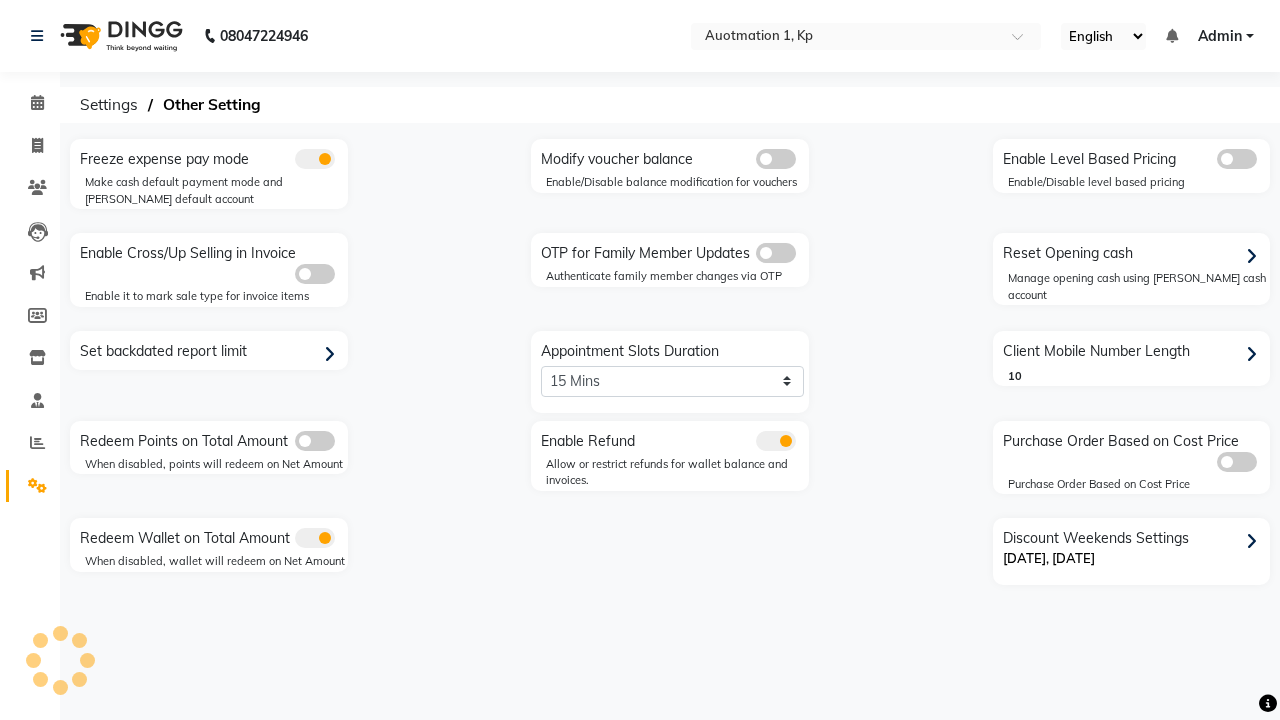 click 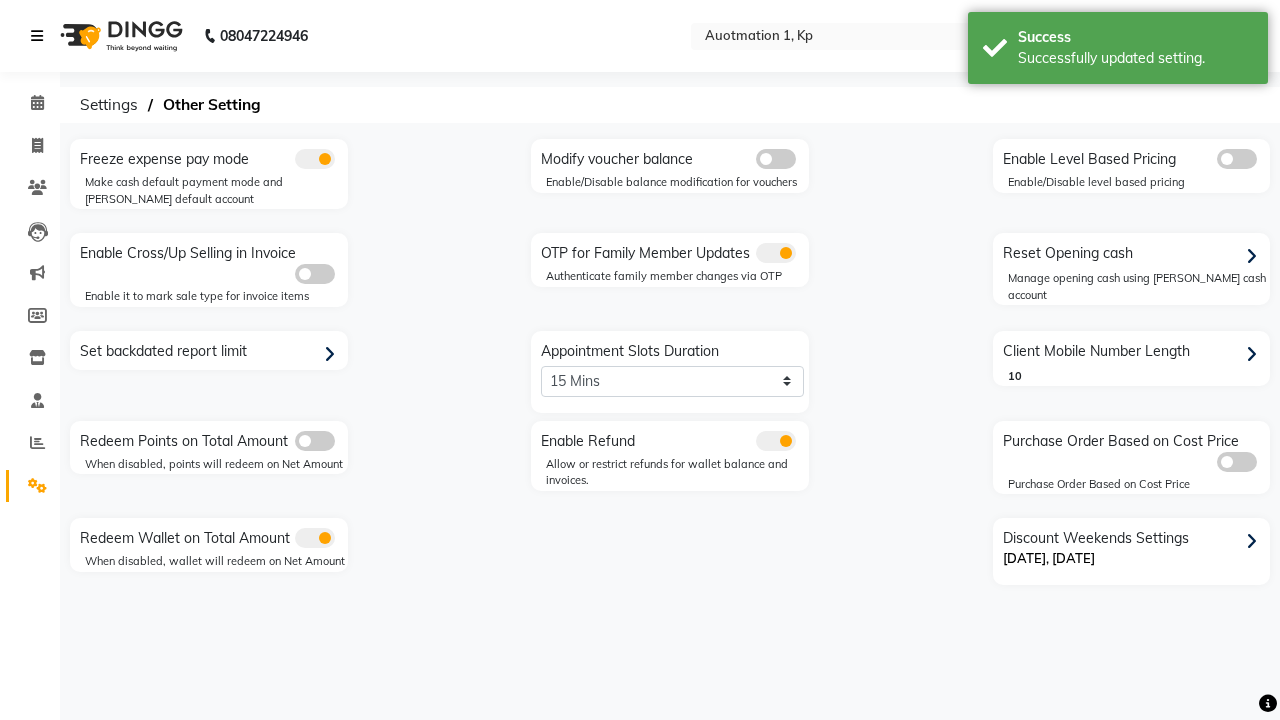 click at bounding box center (37, 36) 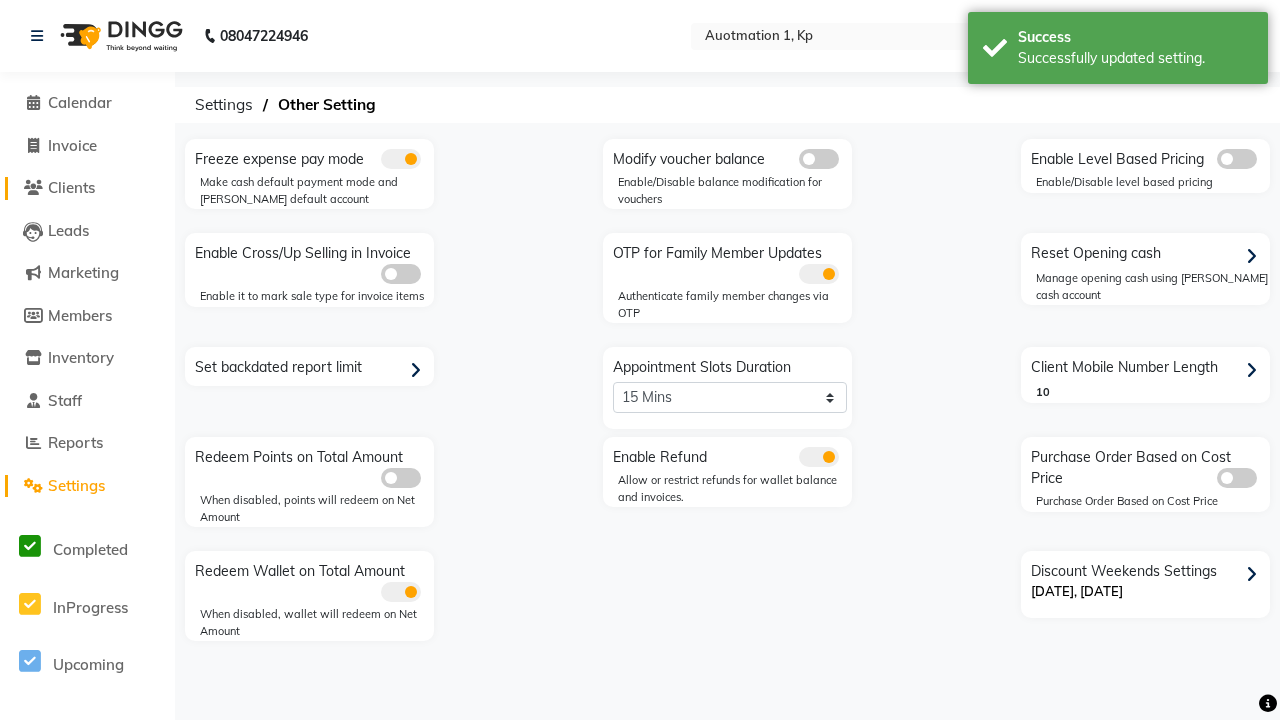 click on "Clients" 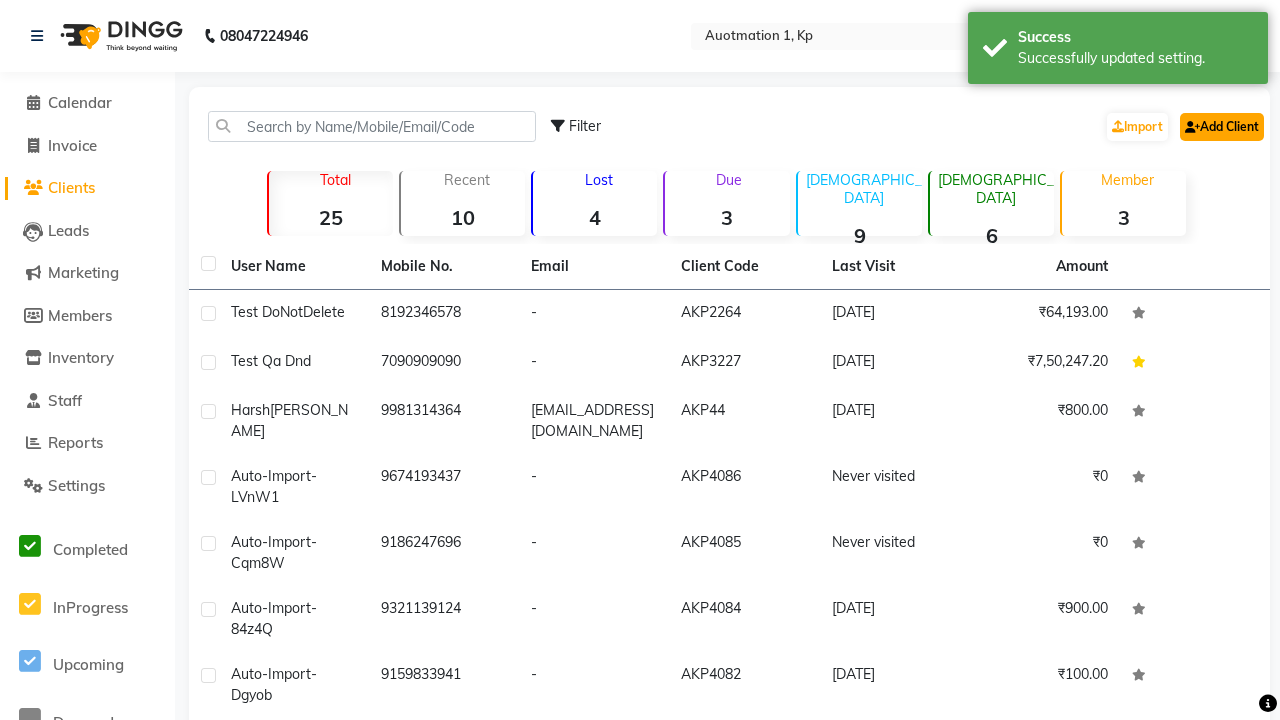 click on "Add Client" 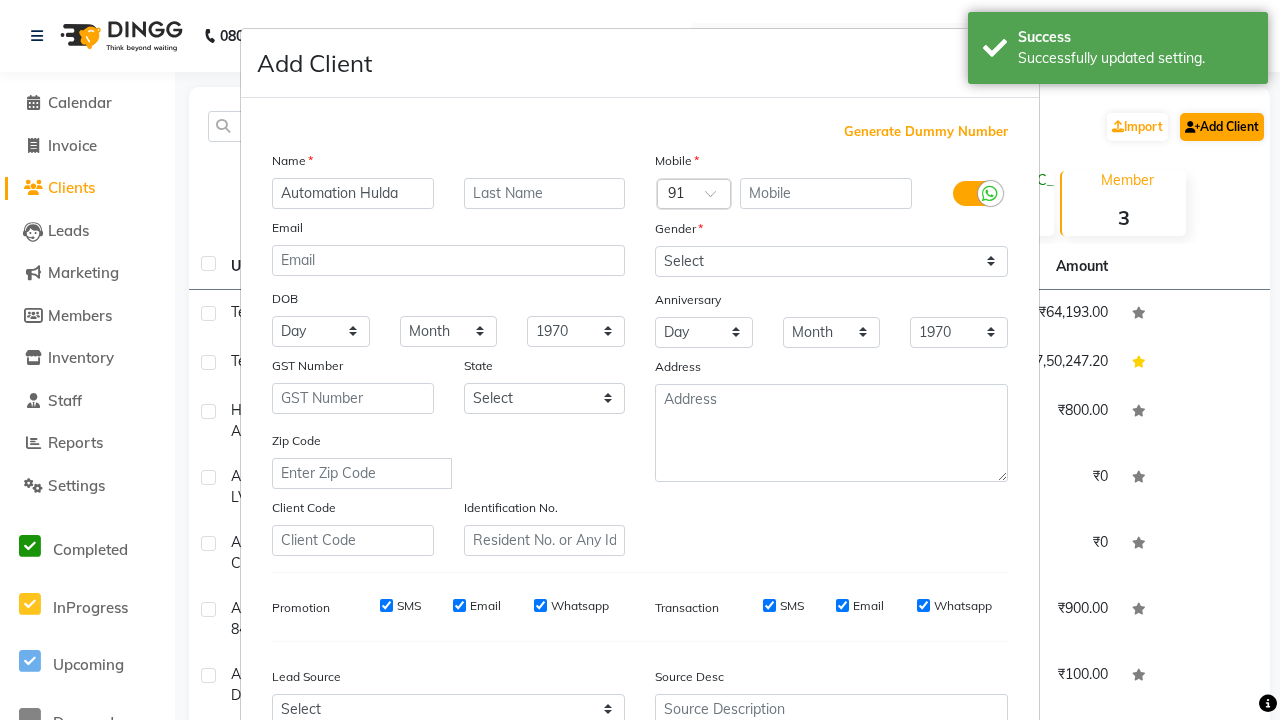 type on "Automation Hulda" 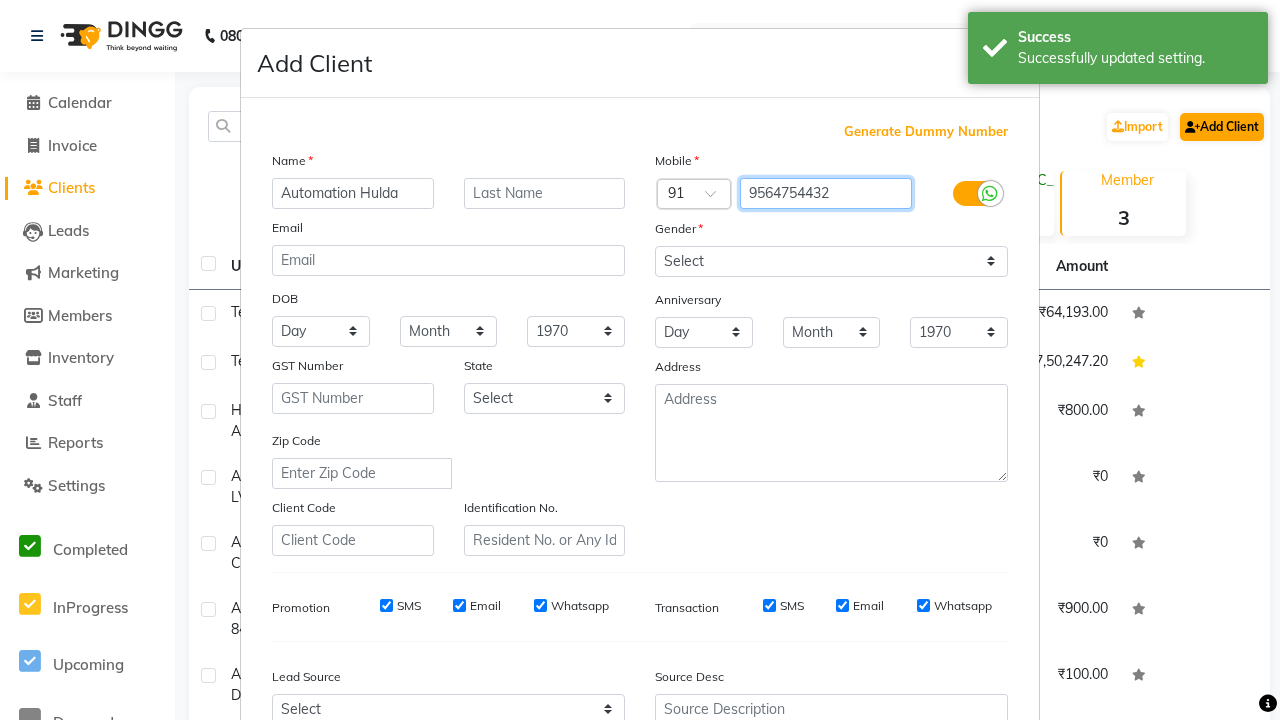 type on "9564754432" 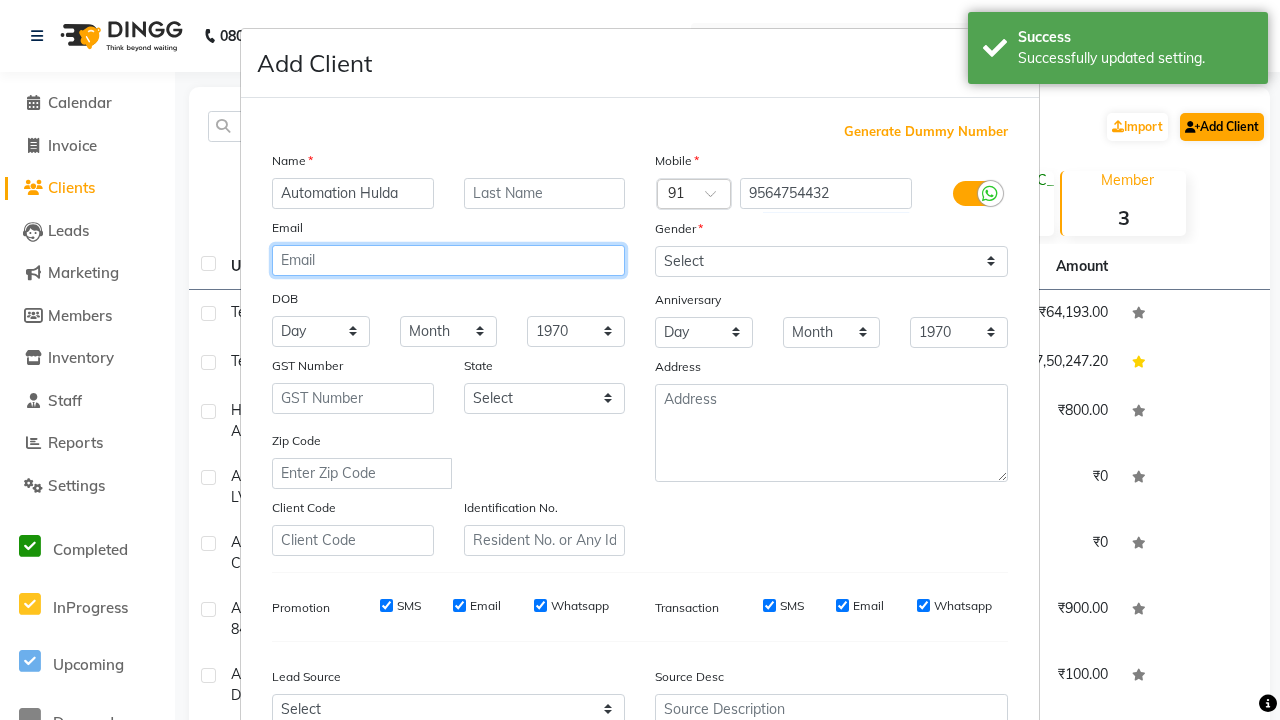 type on "[EMAIL_ADDRESS][DOMAIN_NAME]" 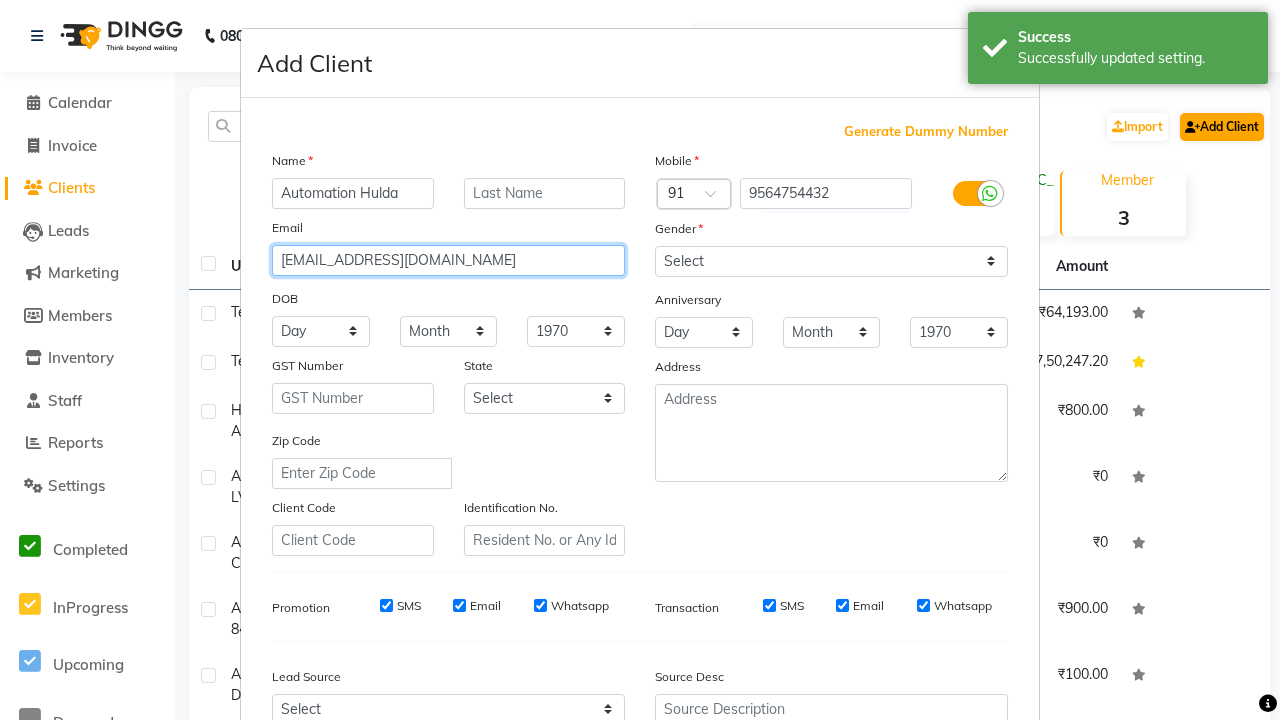 select on "[DEMOGRAPHIC_DATA]" 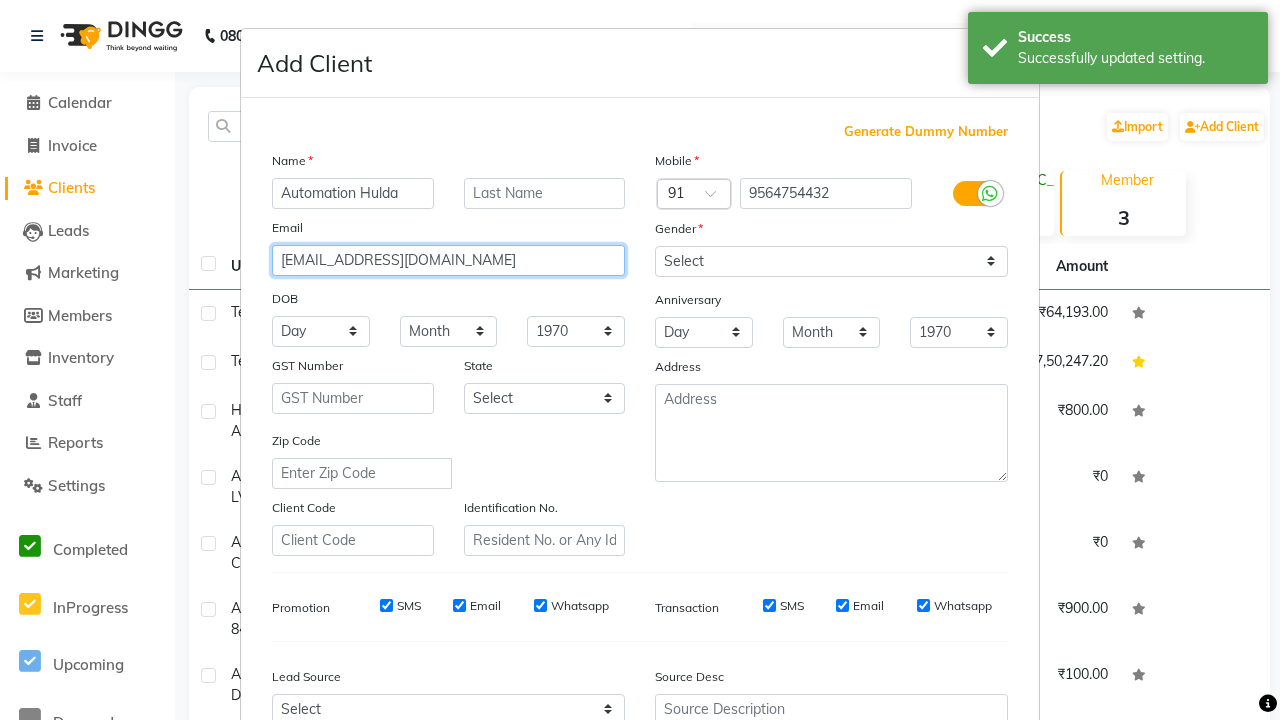 type on "[EMAIL_ADDRESS][DOMAIN_NAME]" 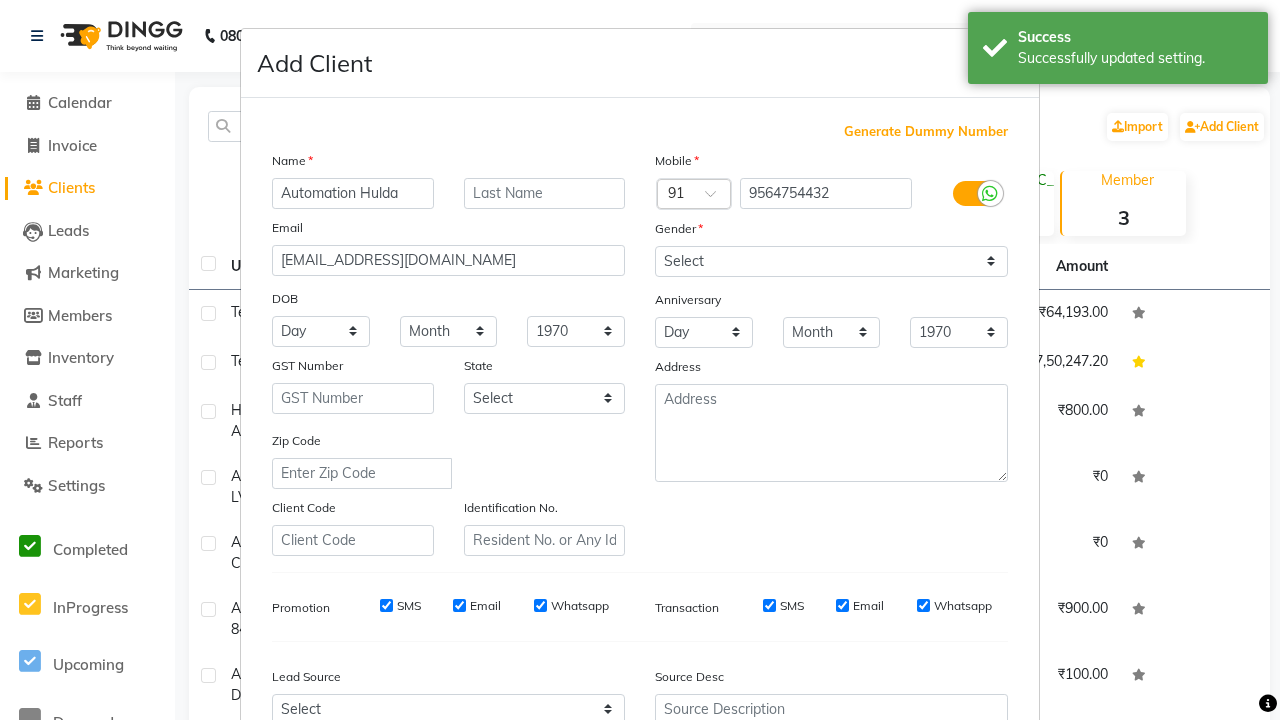 click on "Add" at bounding box center [906, 855] 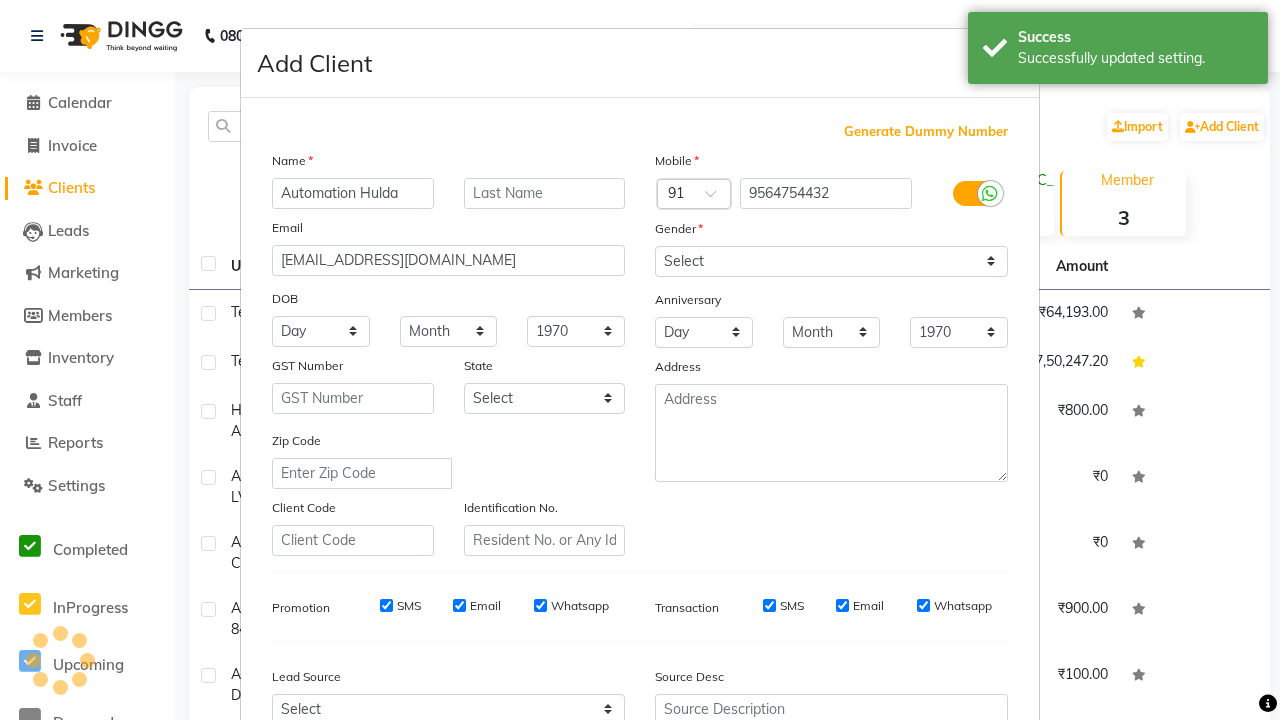scroll, scrollTop: 203, scrollLeft: 0, axis: vertical 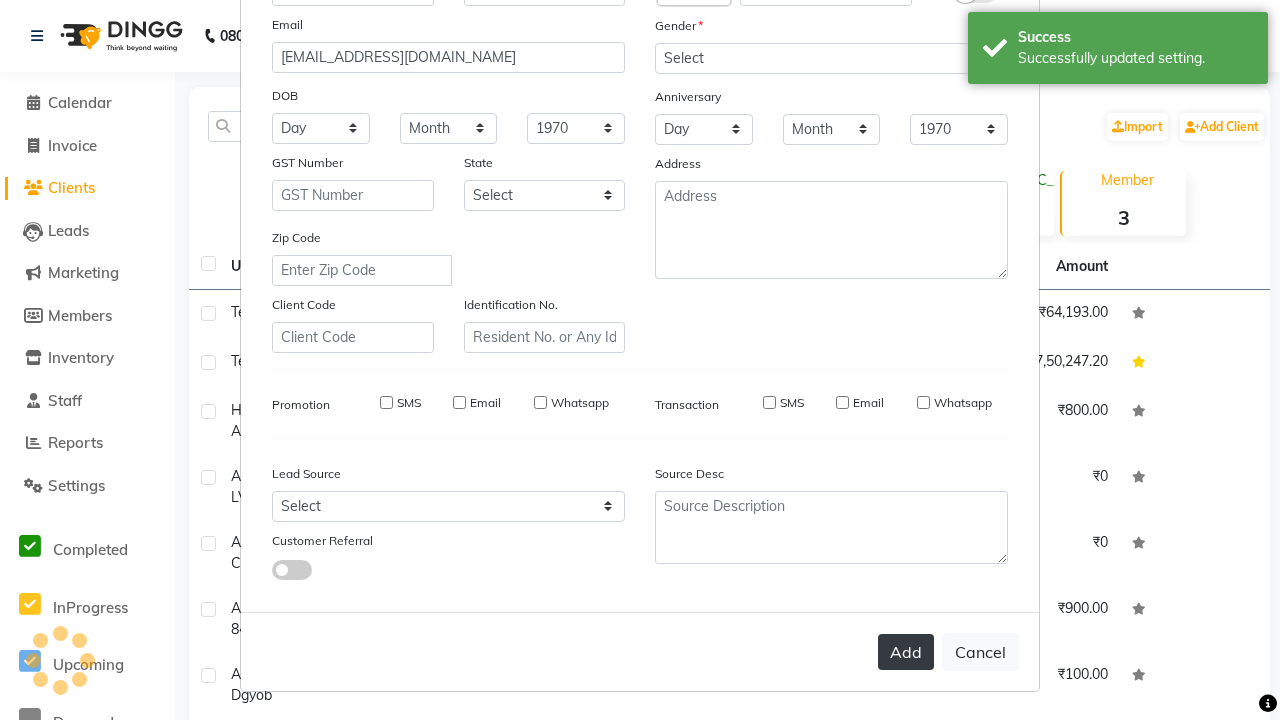 type 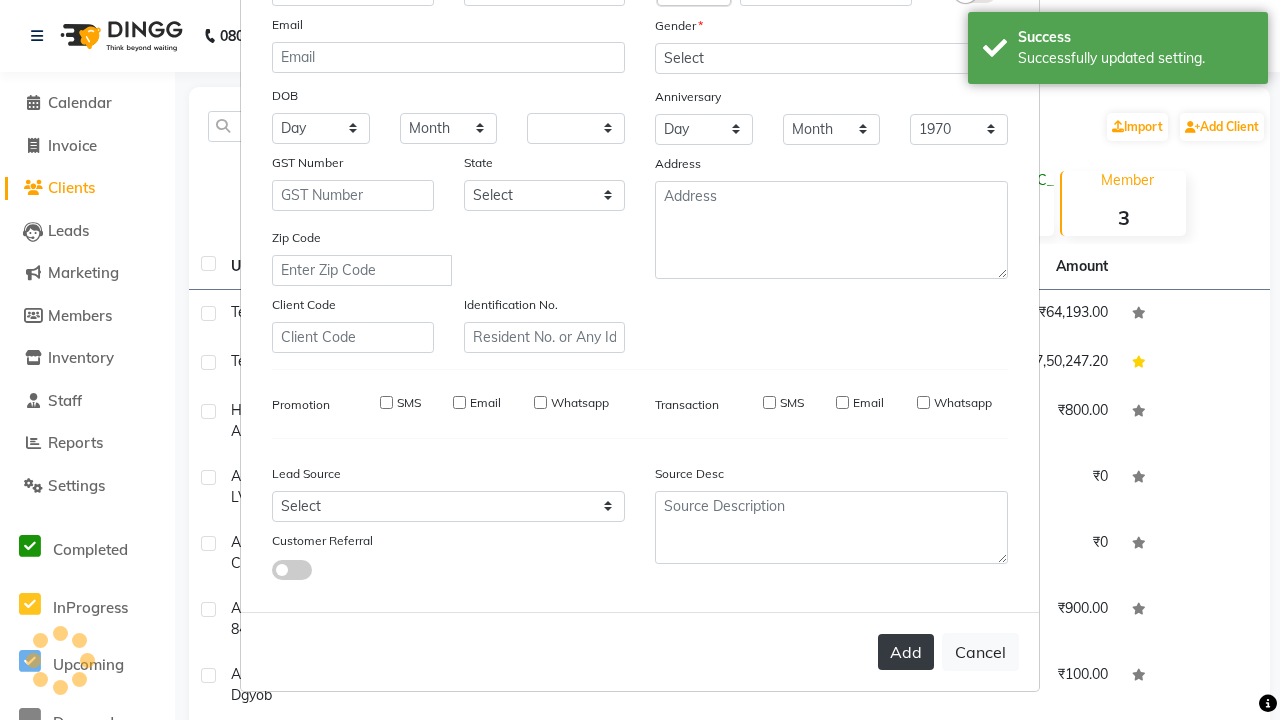 type 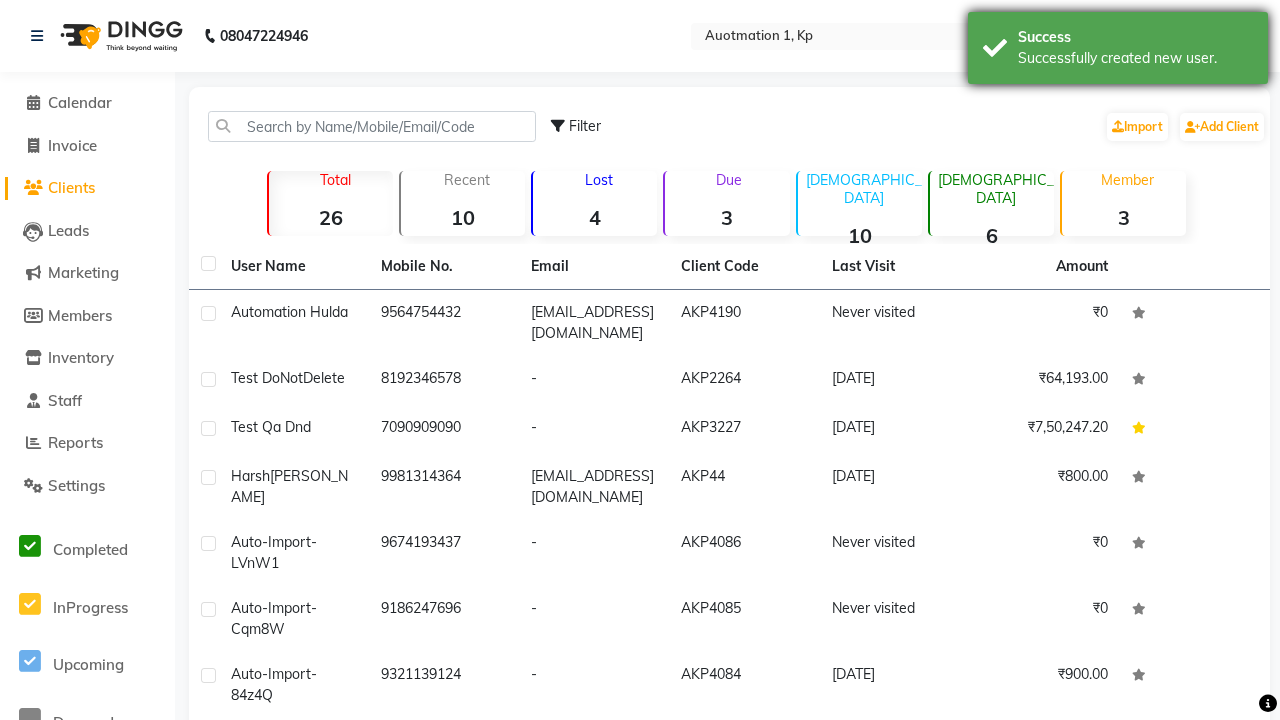 click on "Successfully created new user." at bounding box center (1135, 58) 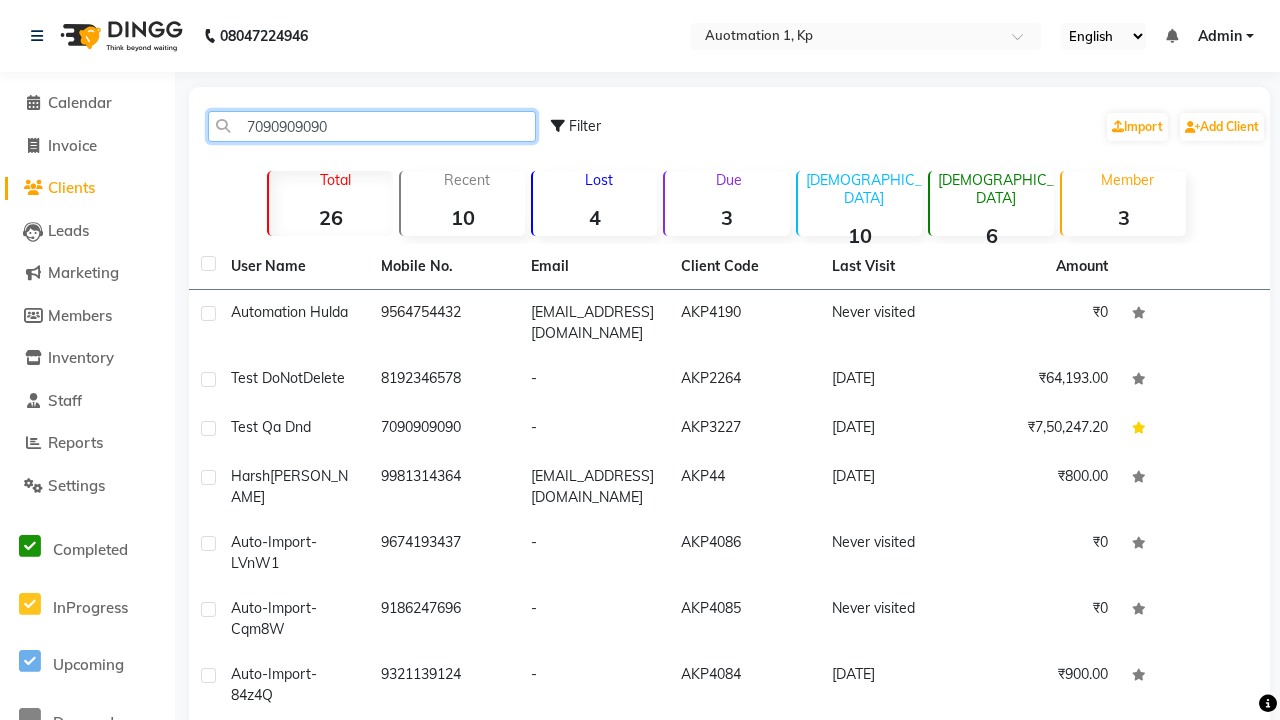 type on "7090909090" 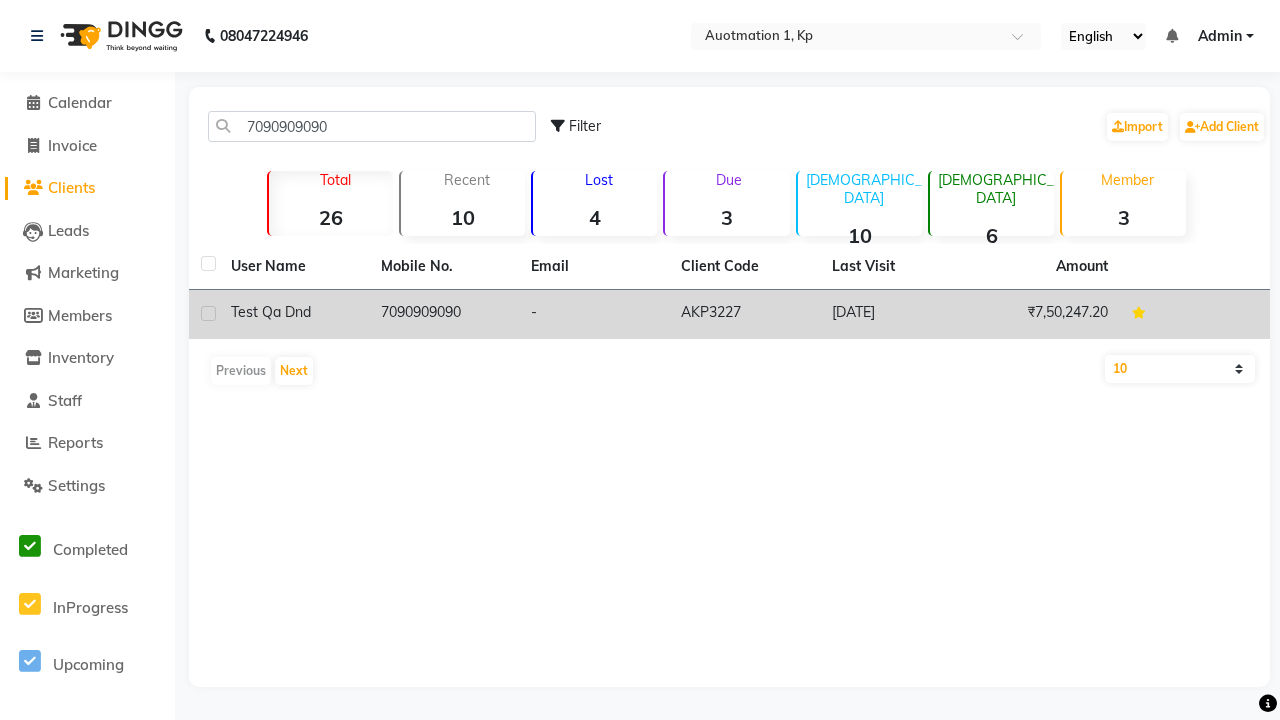 click on "7090909090" 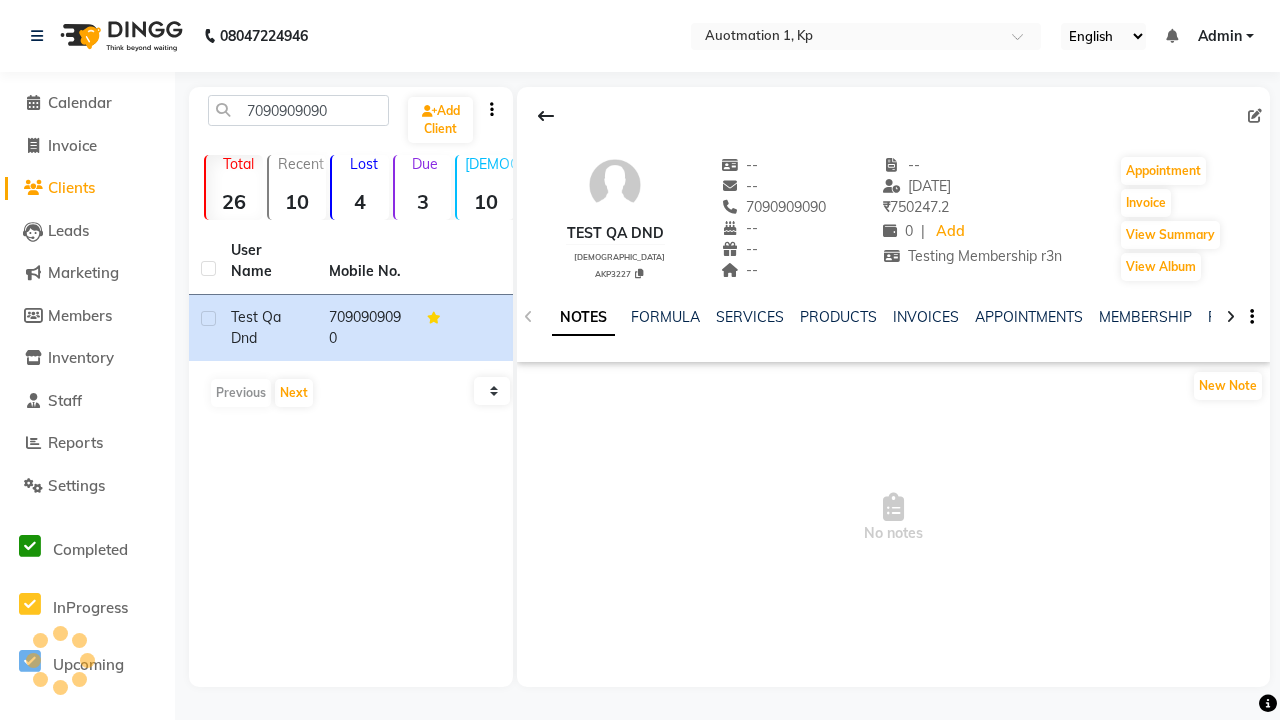 click on "FAMILY" 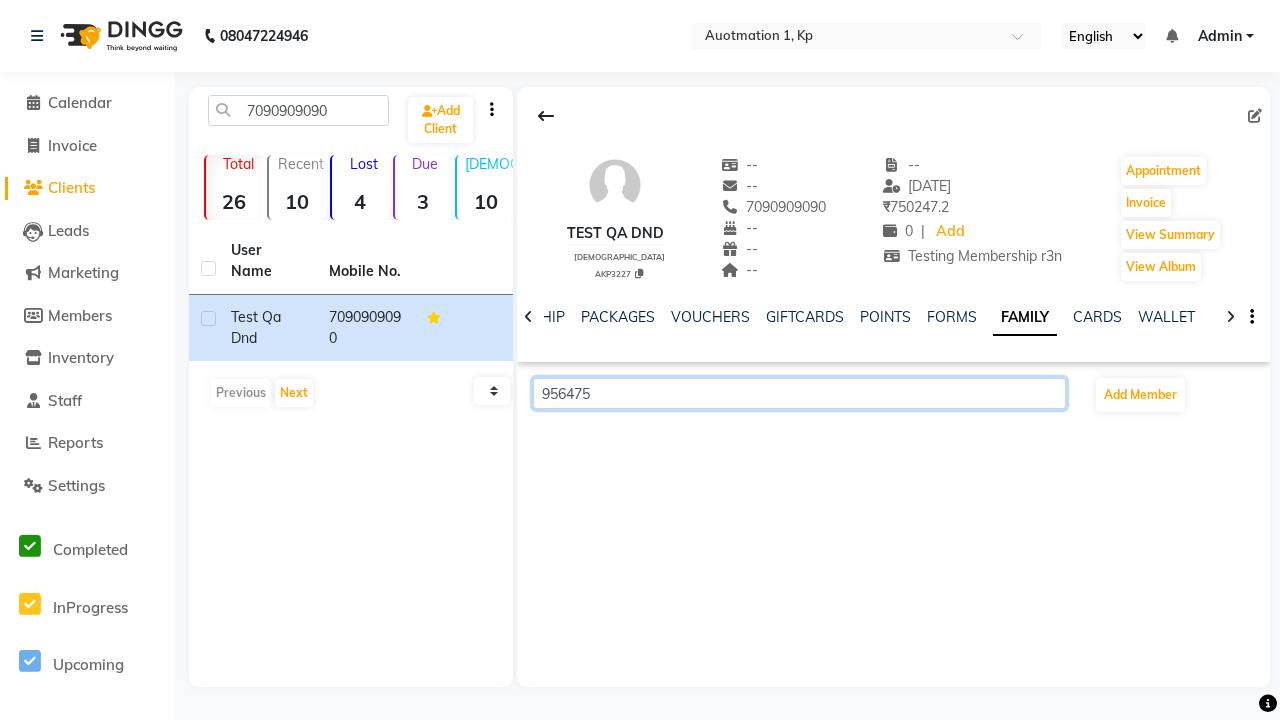 scroll, scrollTop: 0, scrollLeft: 433, axis: horizontal 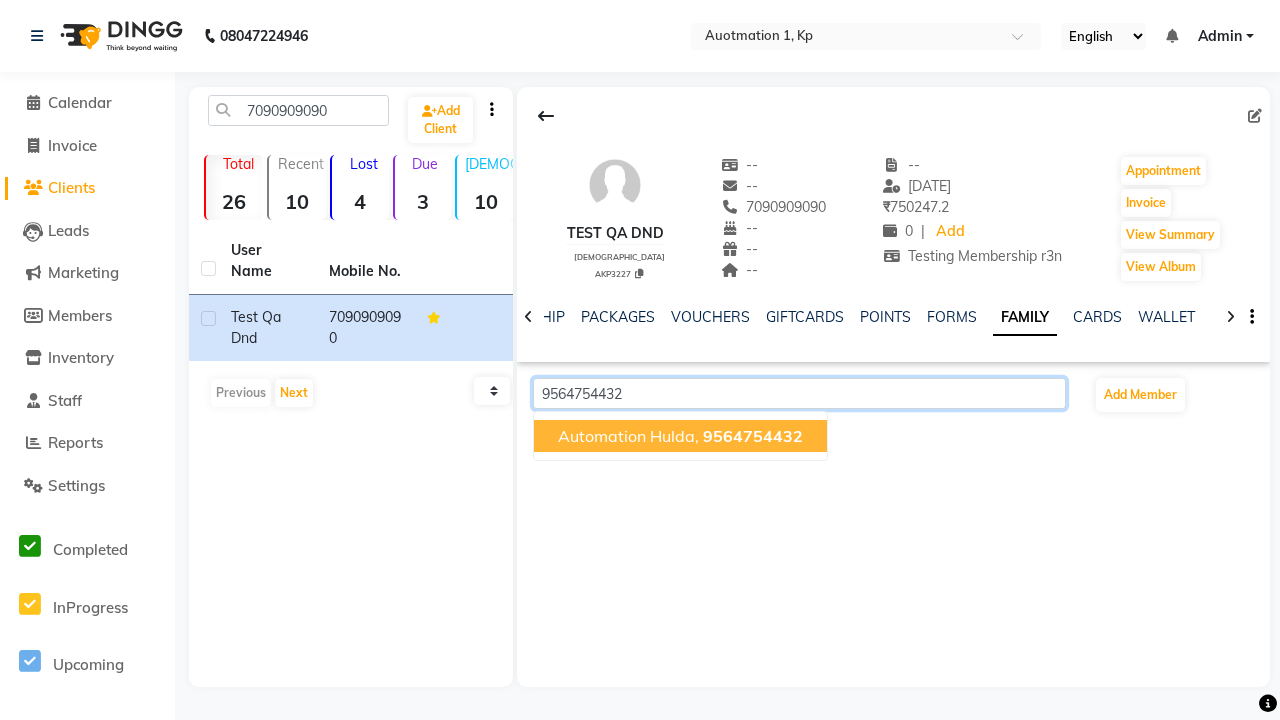 click on "9564754432" 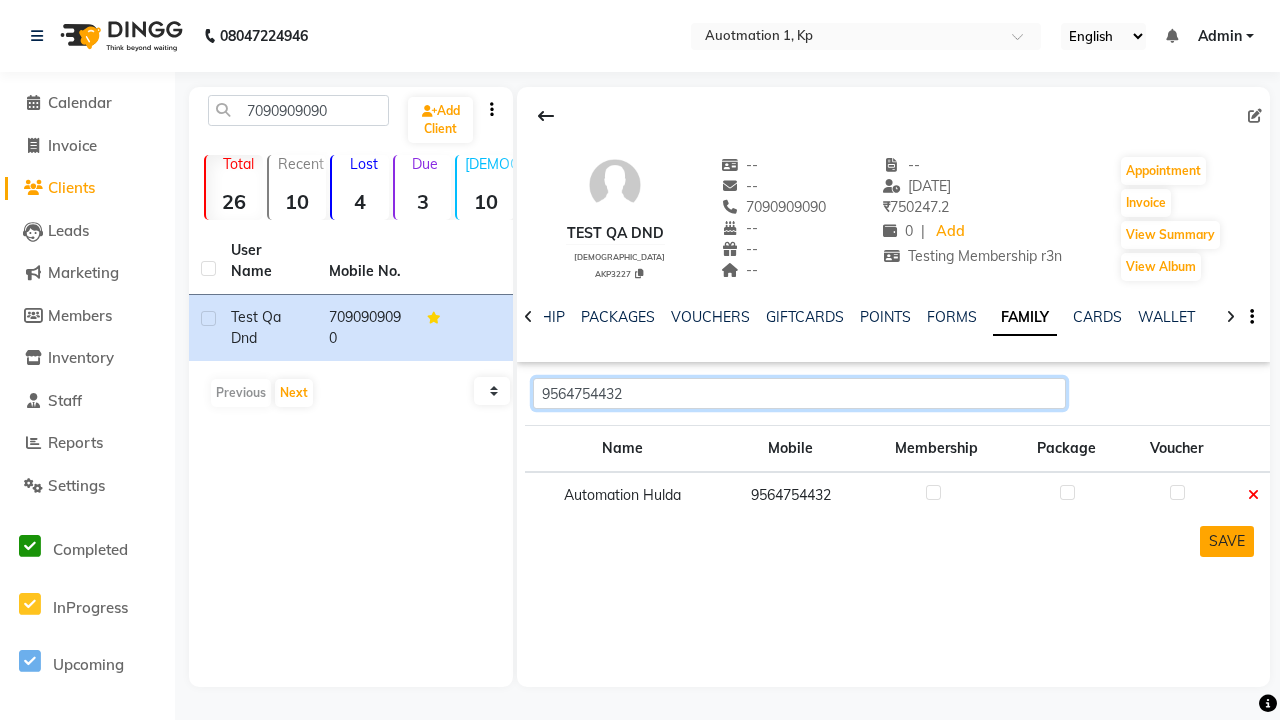 type on "9564754432" 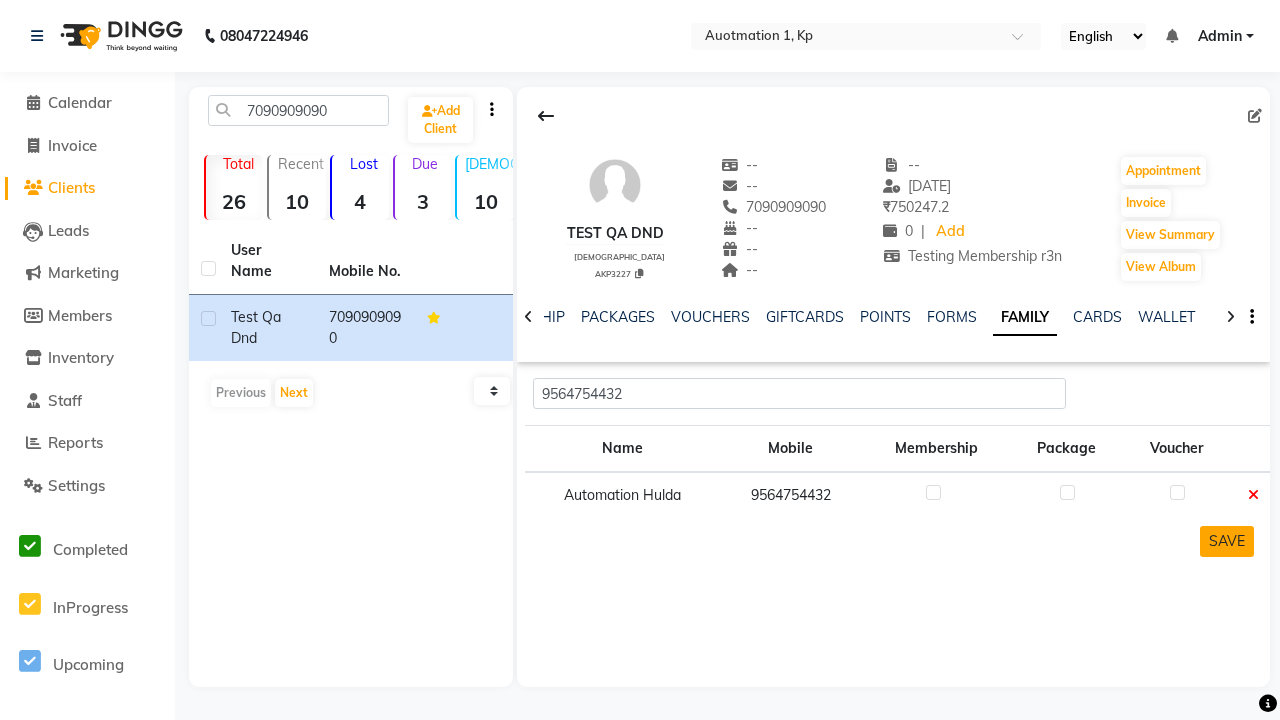 click on "SAVE" 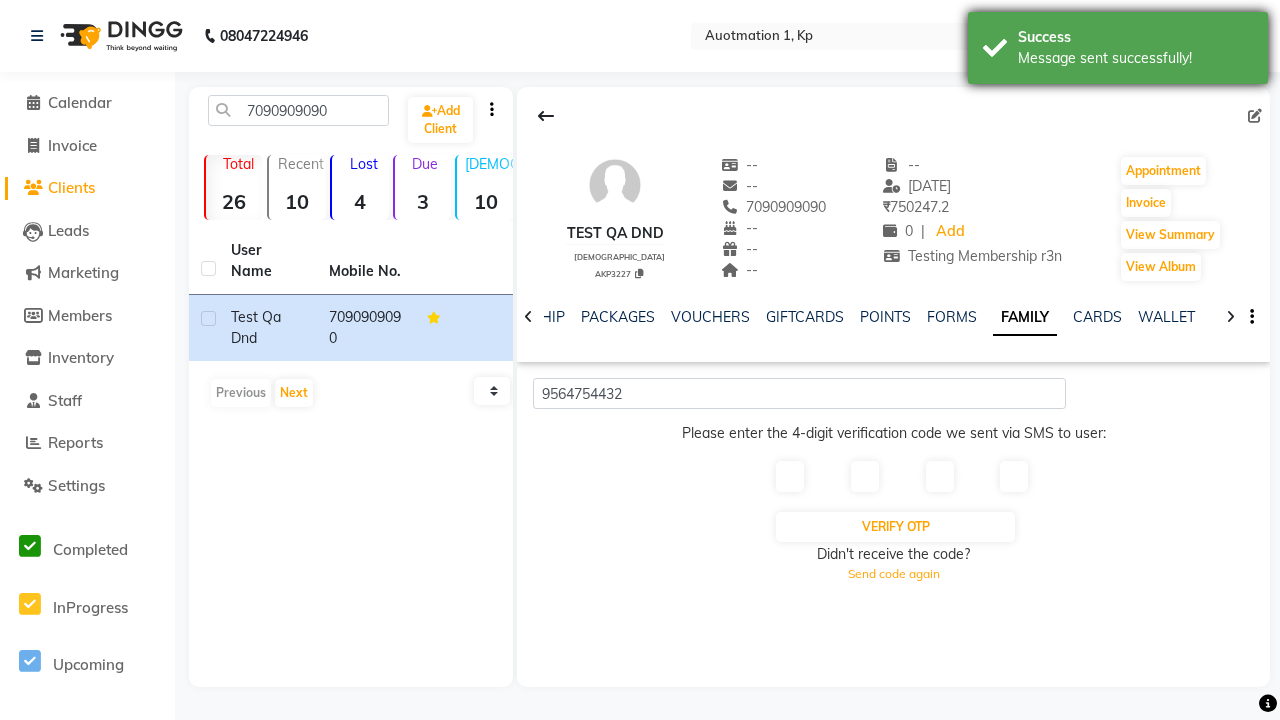 click on "Message sent successfully!" at bounding box center [1135, 58] 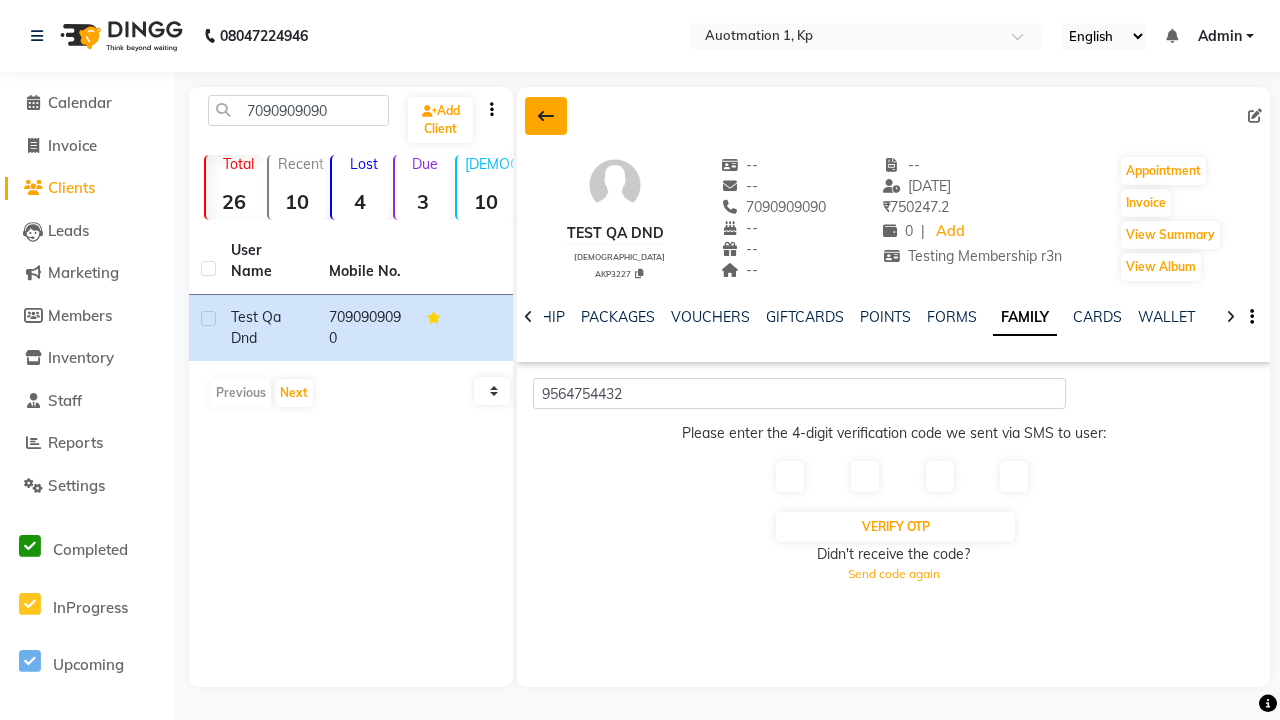 click 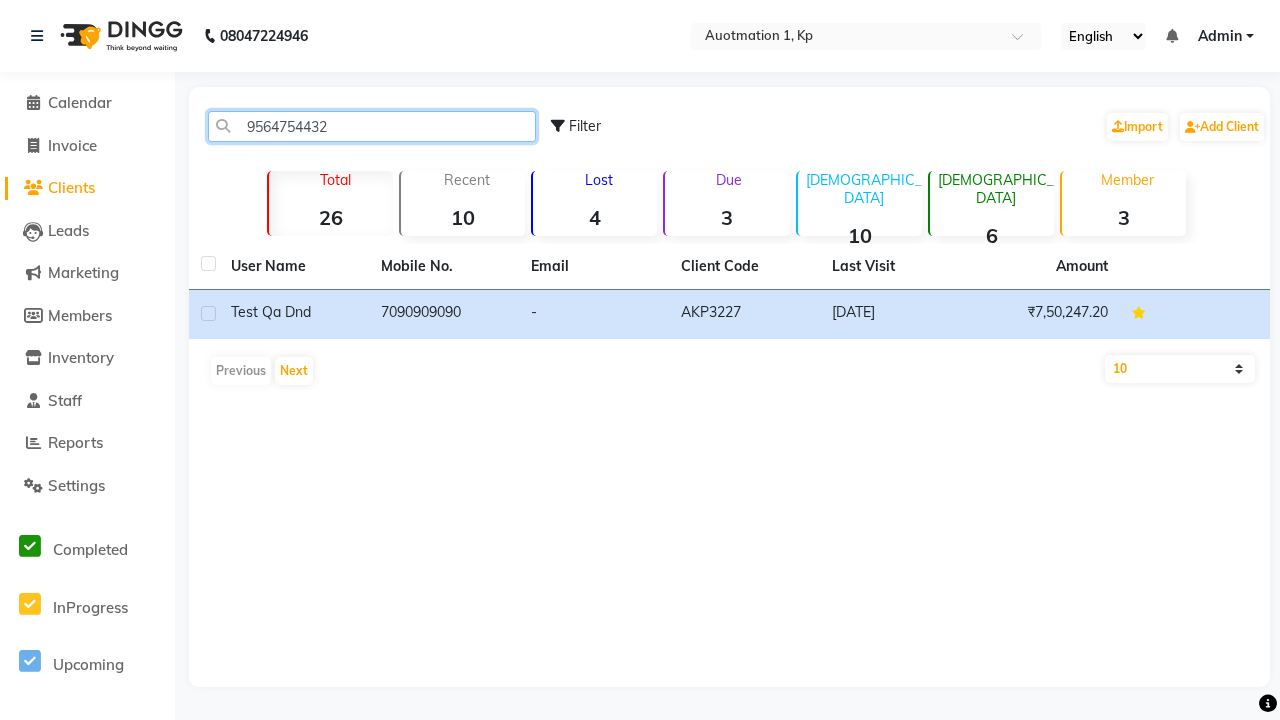 type on "9564754432" 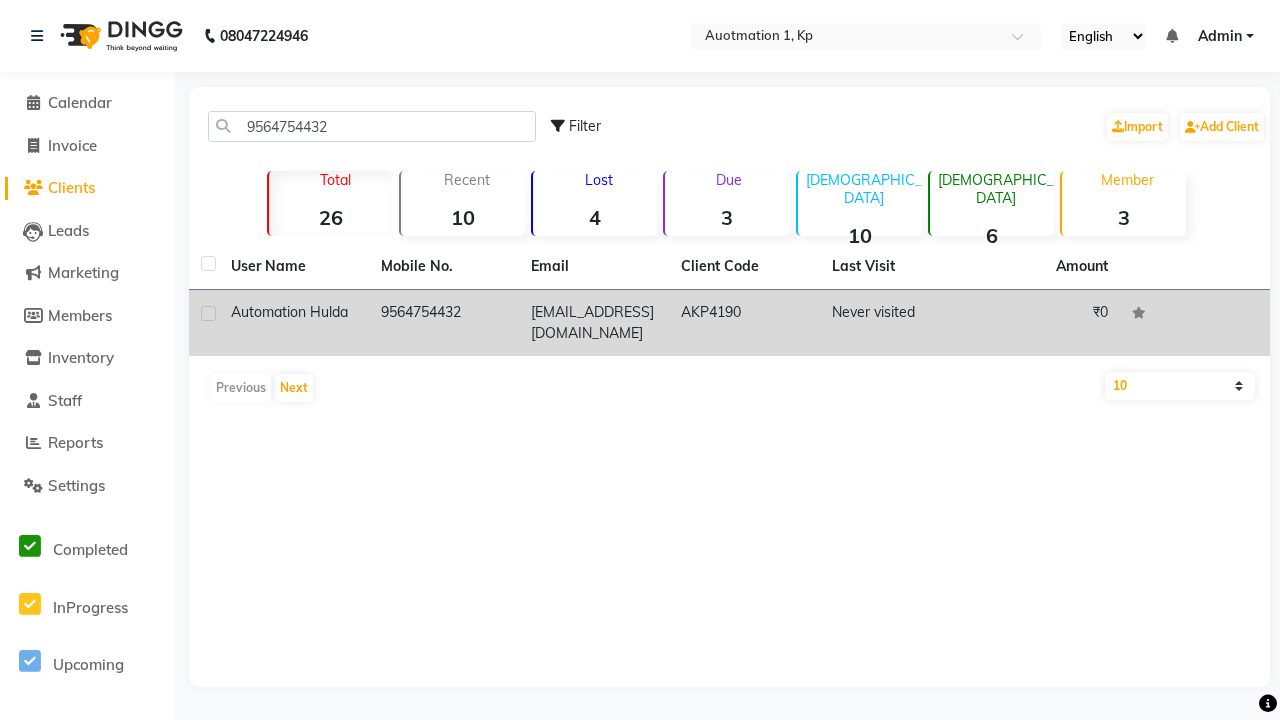 click on "9564754432" 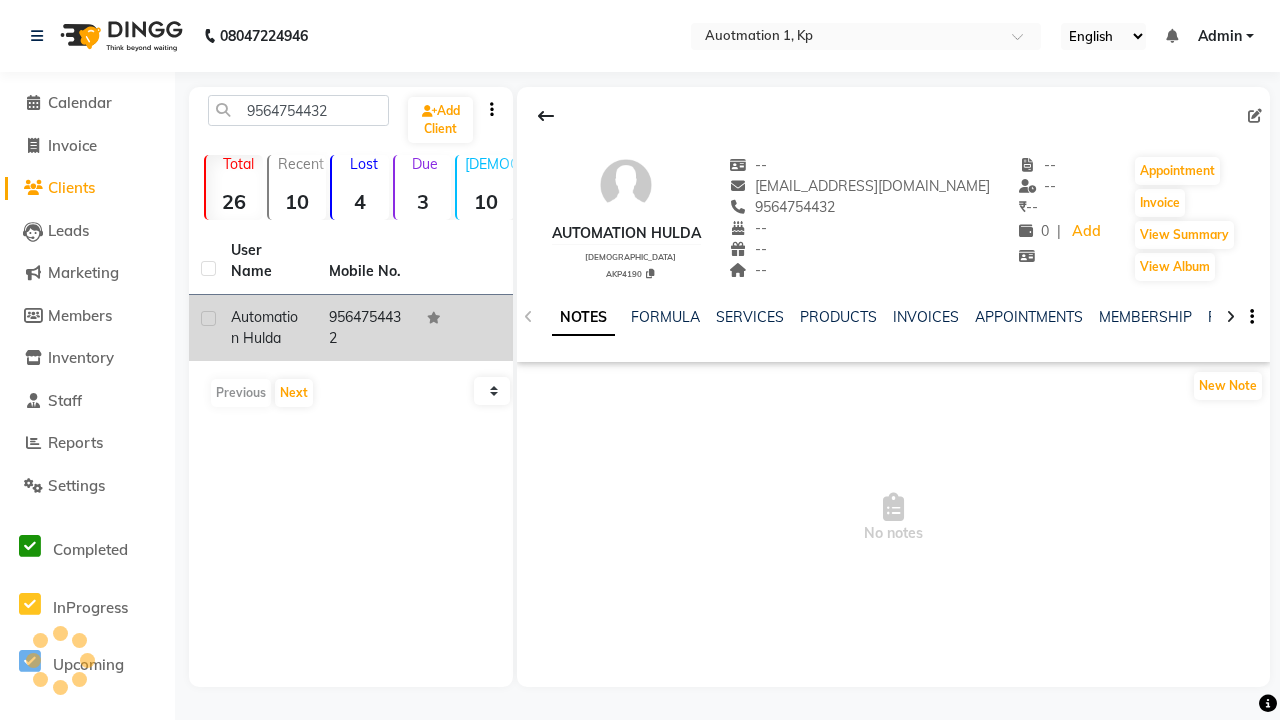 click 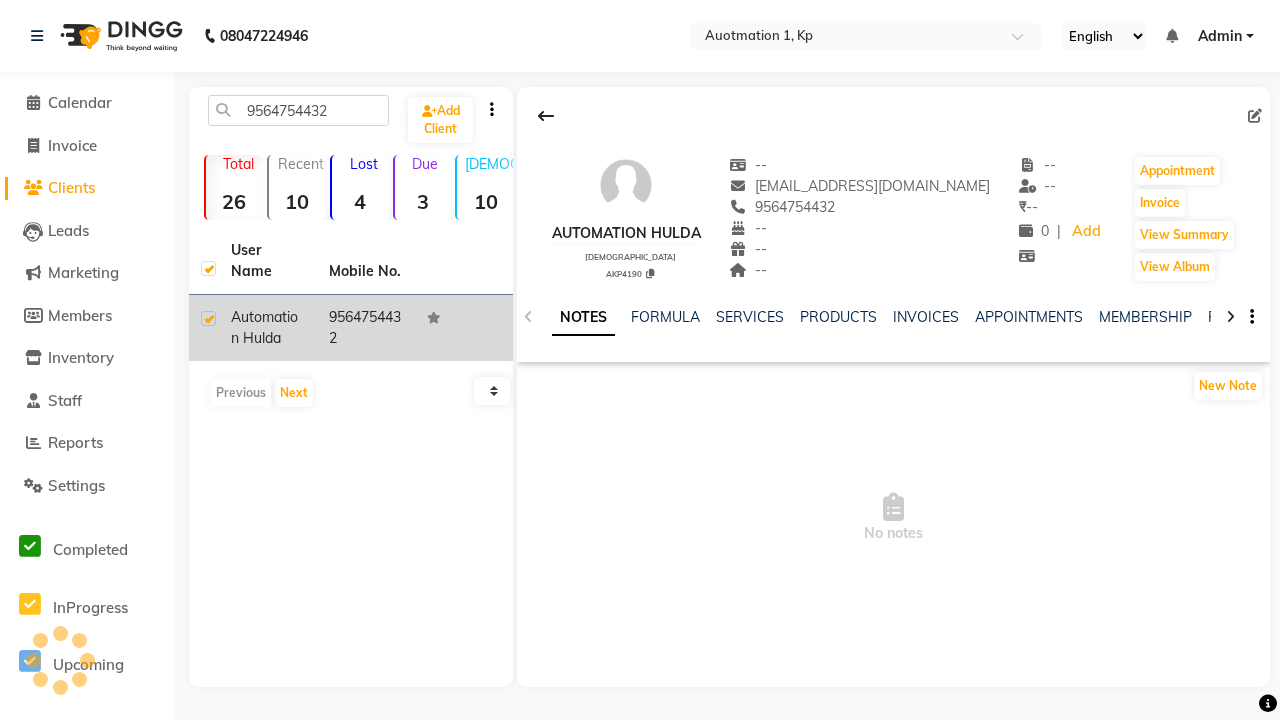 checkbox on "true" 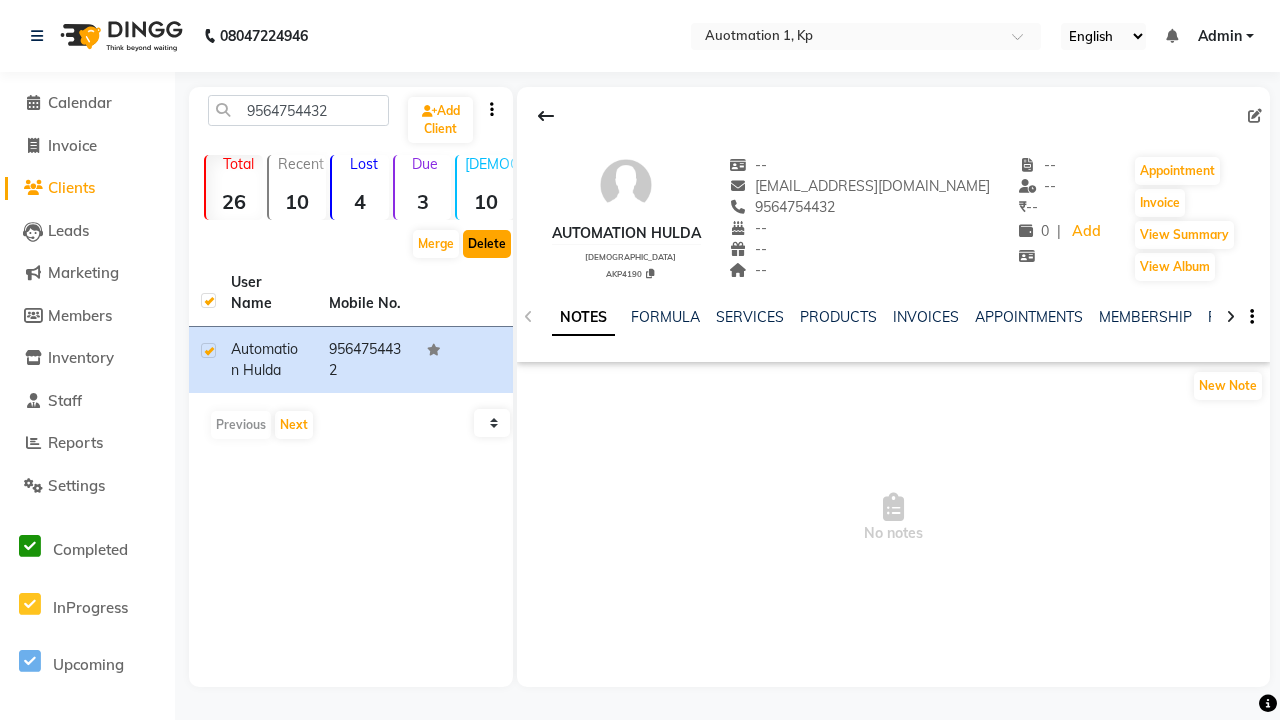 click on "Delete" 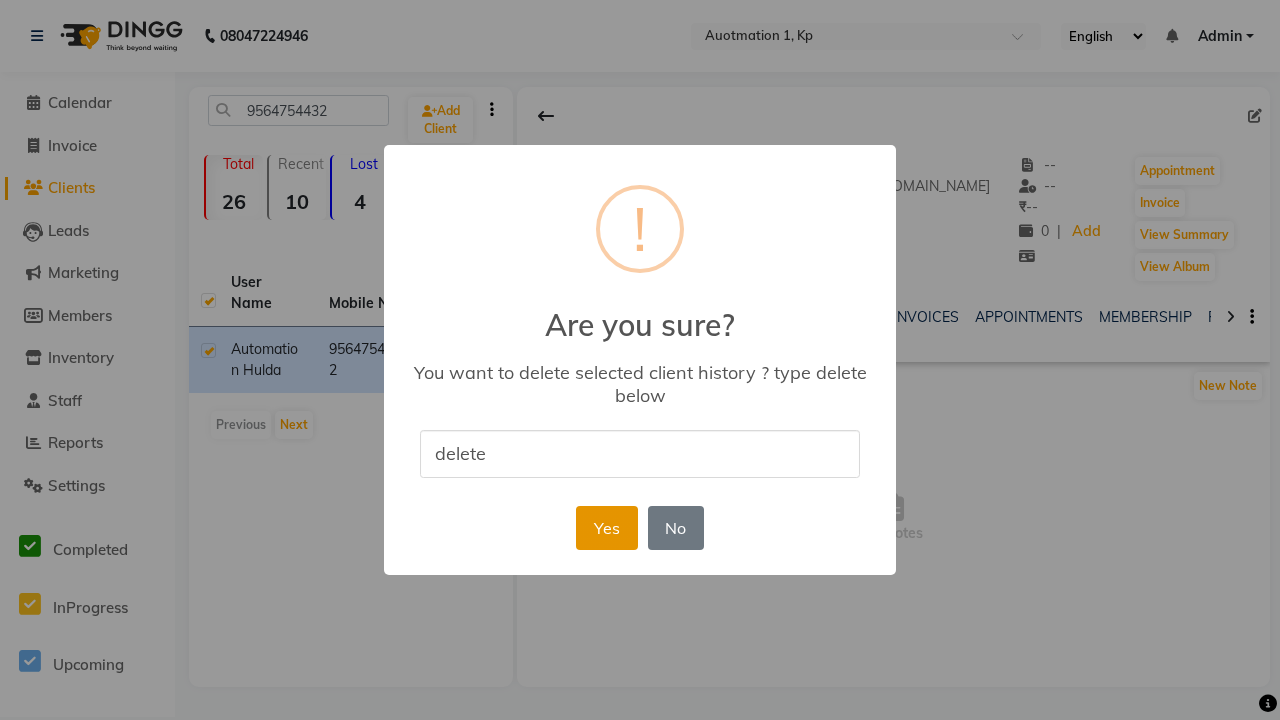 type on "delete" 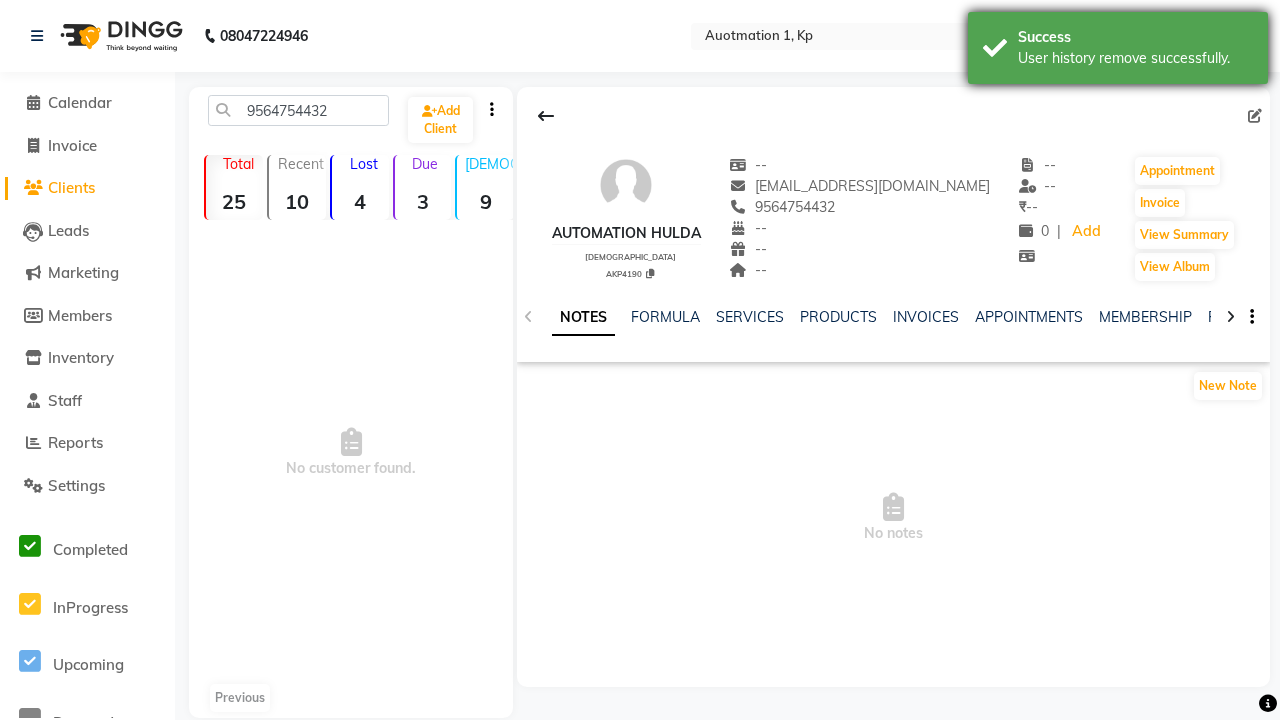 click on "User history remove successfully." at bounding box center (1135, 58) 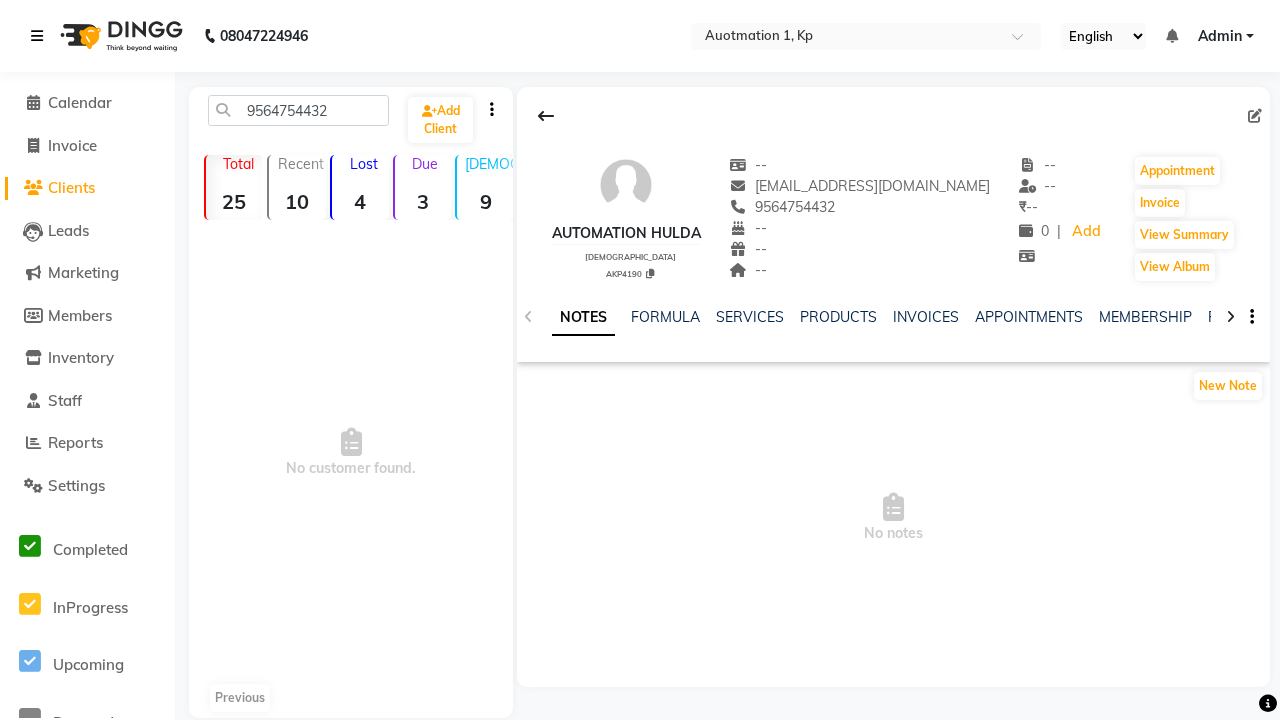 click at bounding box center (37, 36) 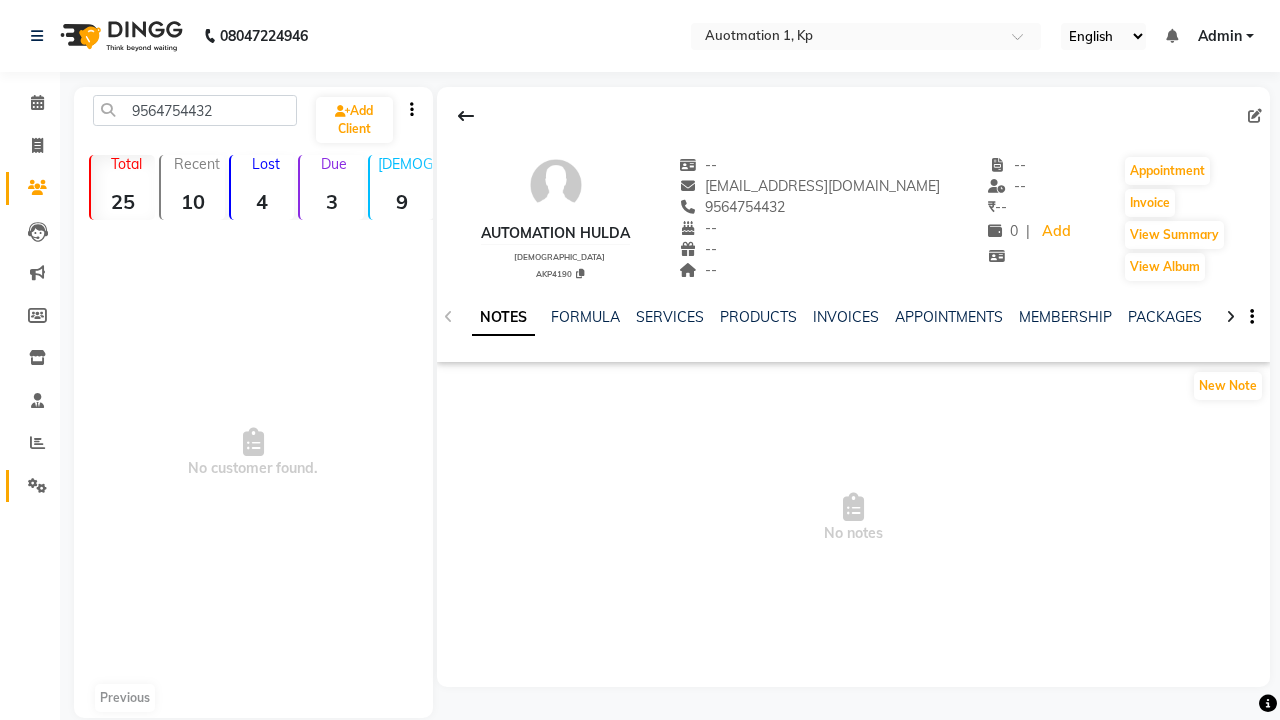 click 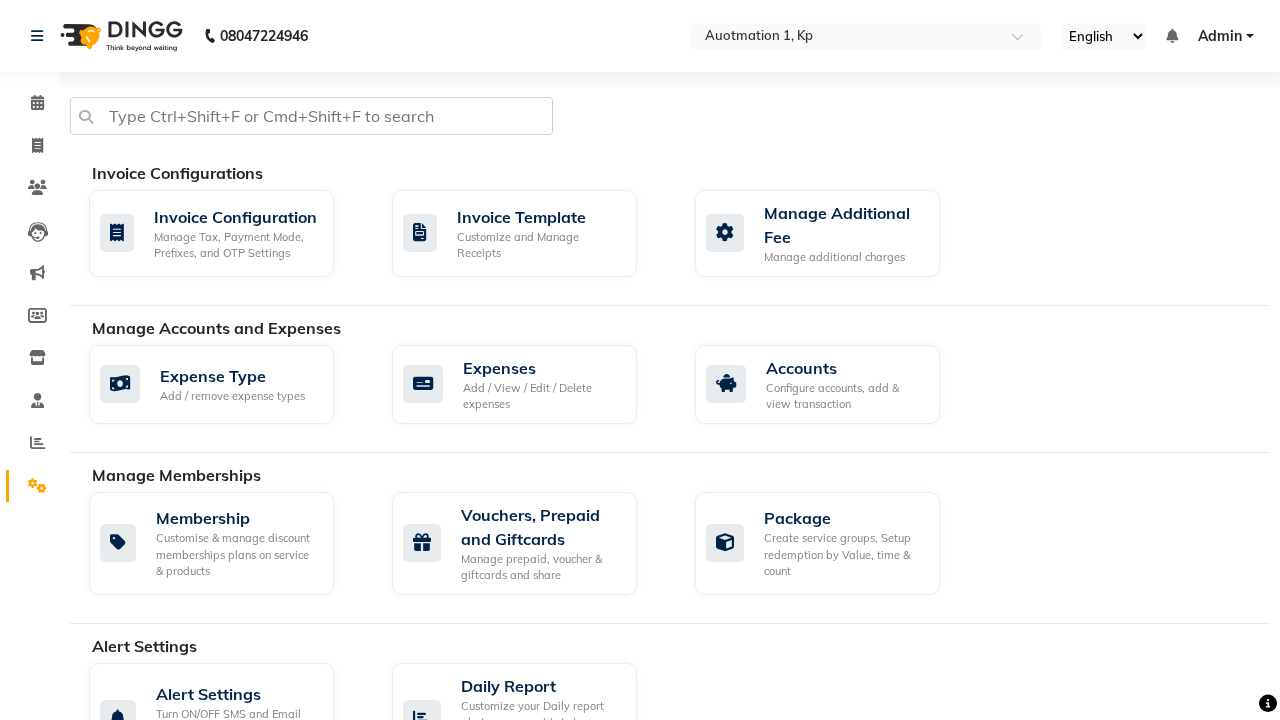 scroll, scrollTop: 1206, scrollLeft: 0, axis: vertical 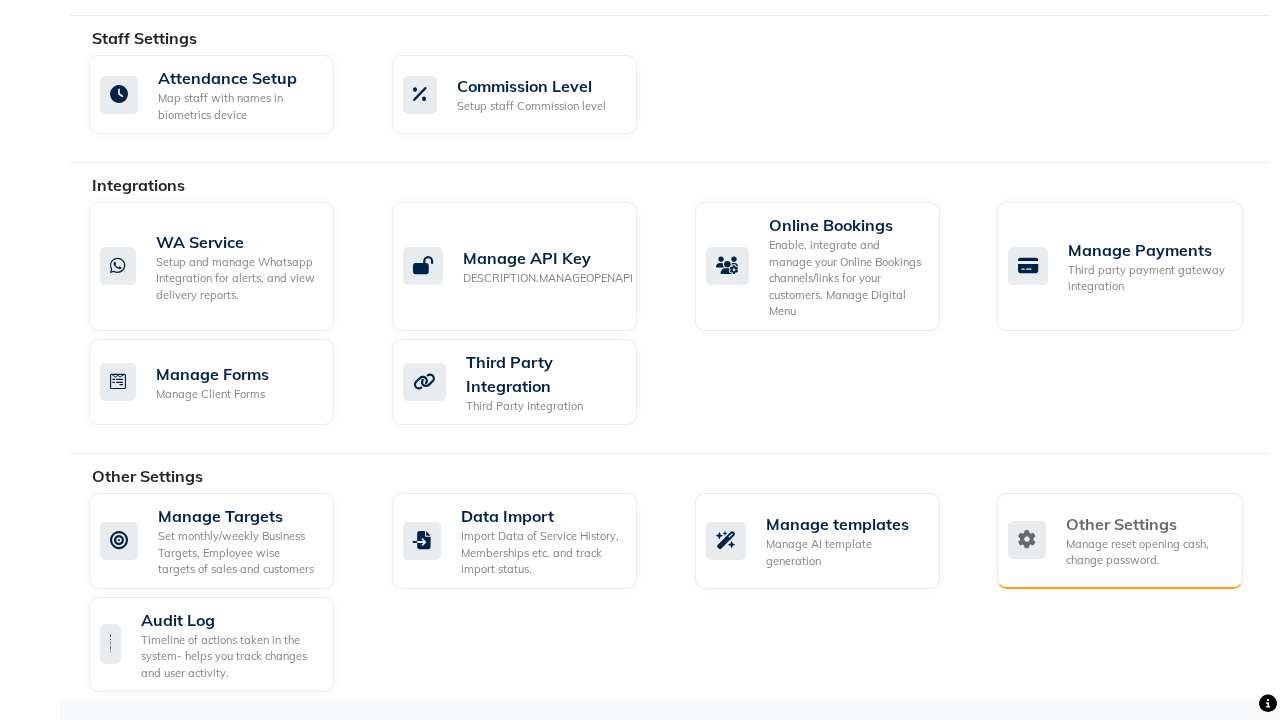 click on "Manage reset opening cash, change password." 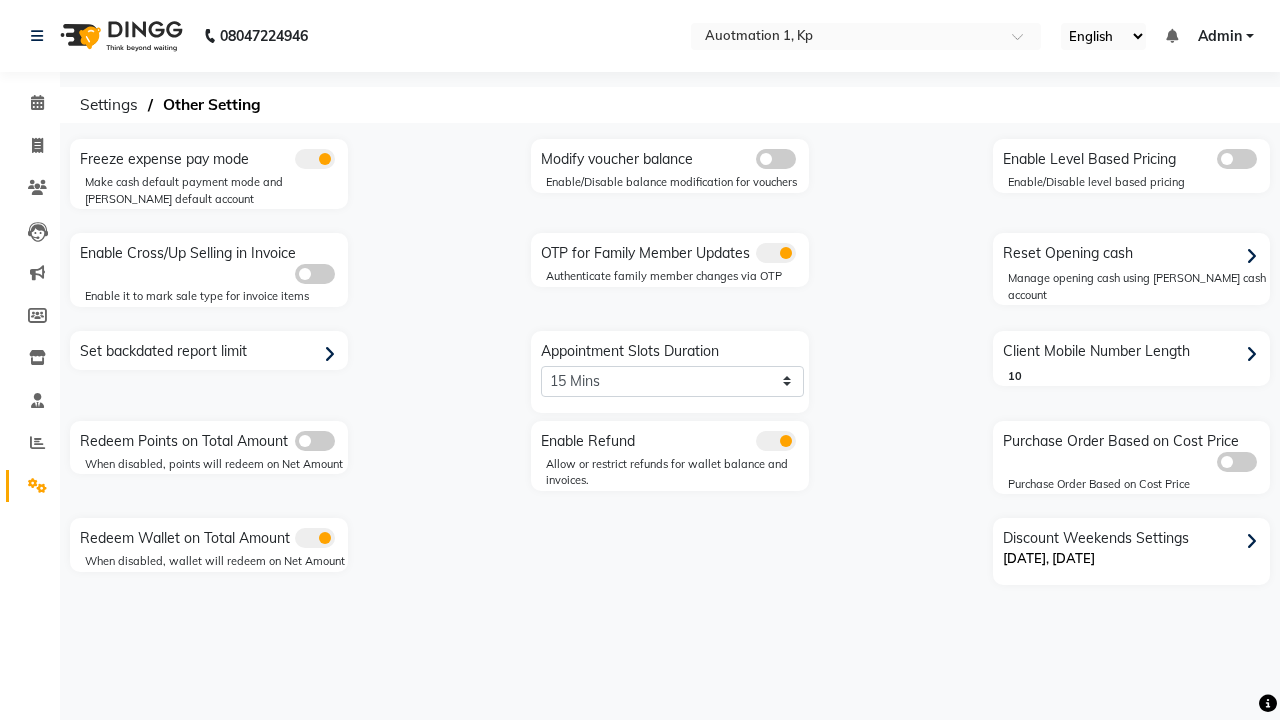 scroll, scrollTop: 0, scrollLeft: 0, axis: both 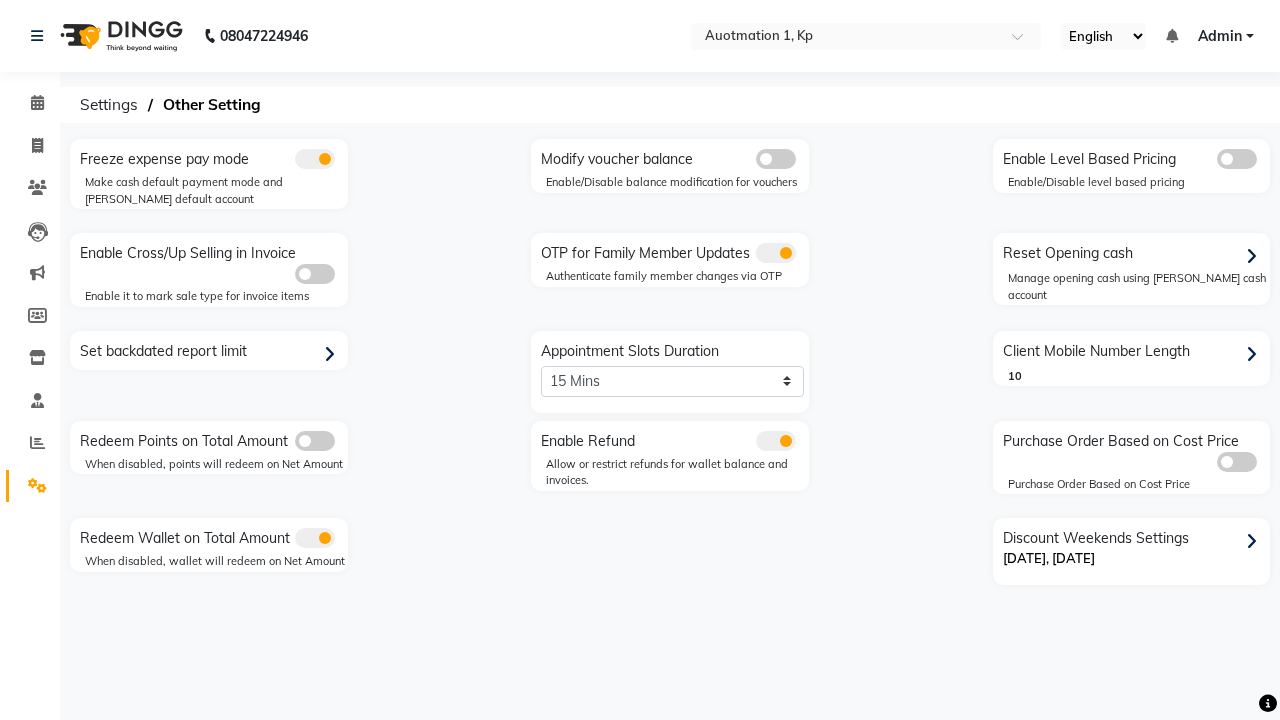 click 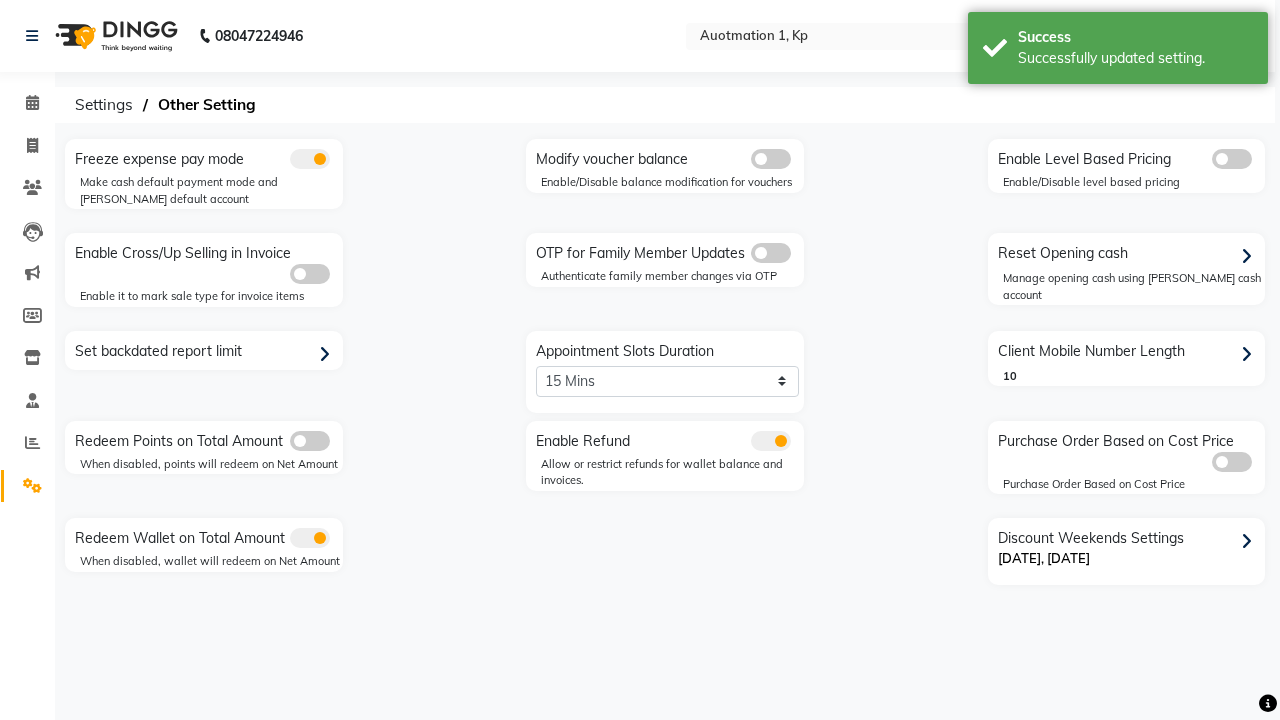 scroll, scrollTop: 0, scrollLeft: 0, axis: both 